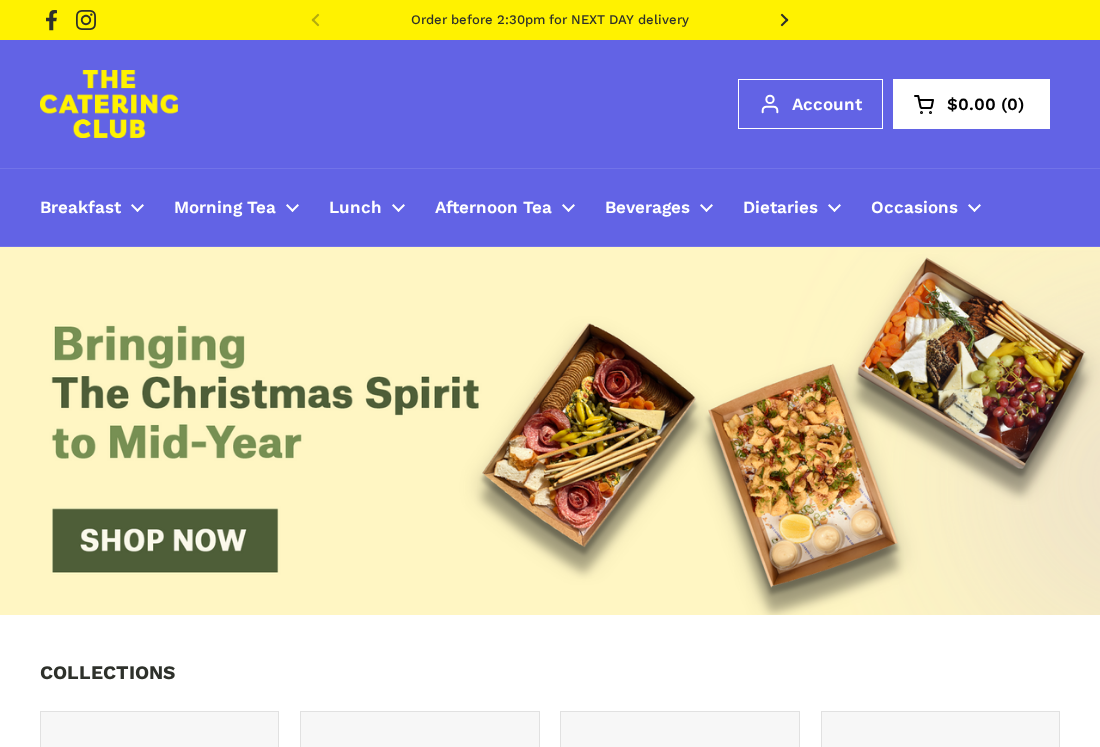 scroll, scrollTop: 0, scrollLeft: 0, axis: both 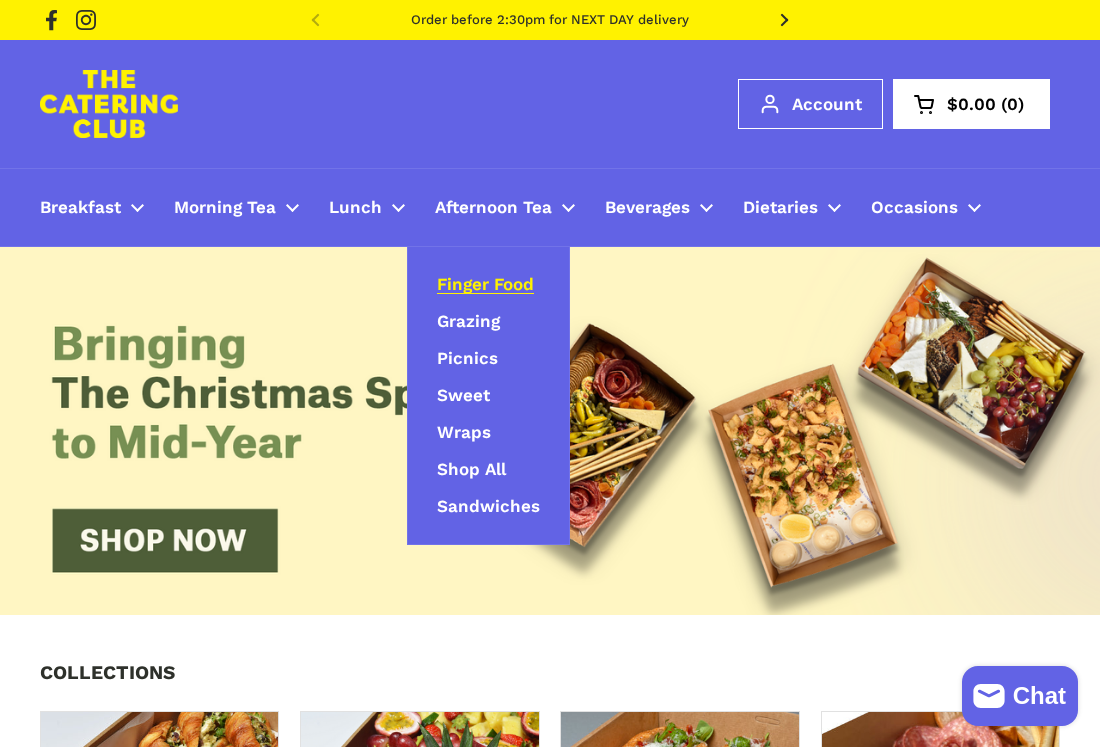 click on "Finger Food" at bounding box center [485, 285] 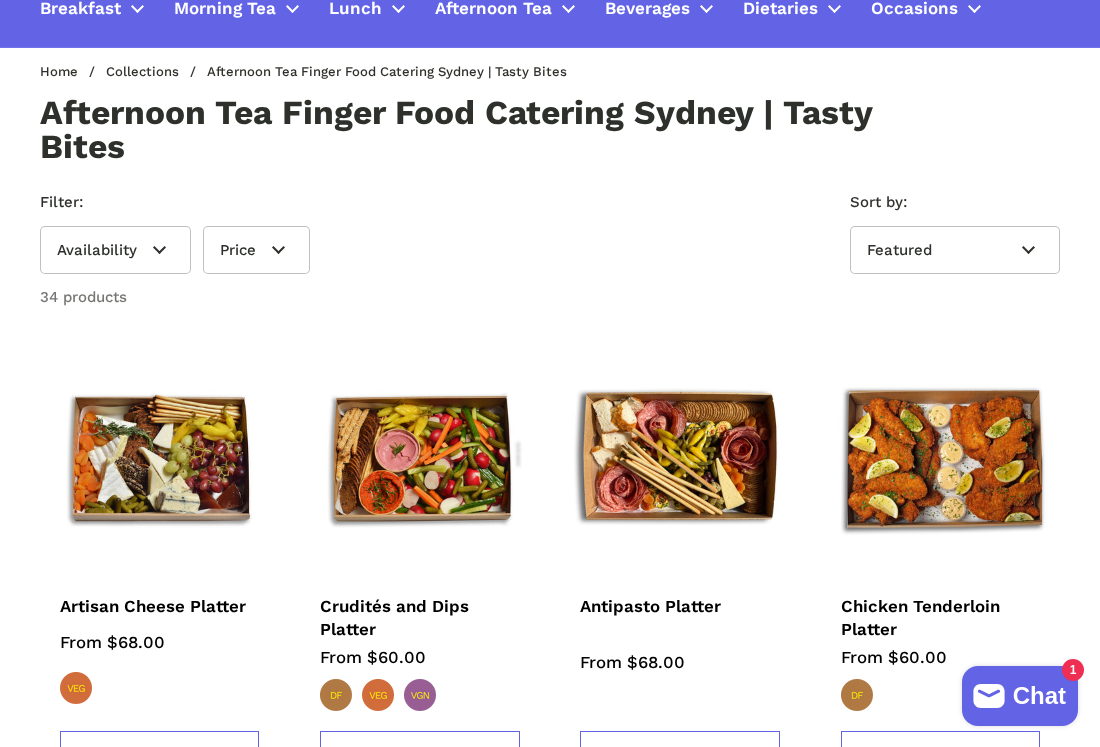 scroll, scrollTop: 115, scrollLeft: 0, axis: vertical 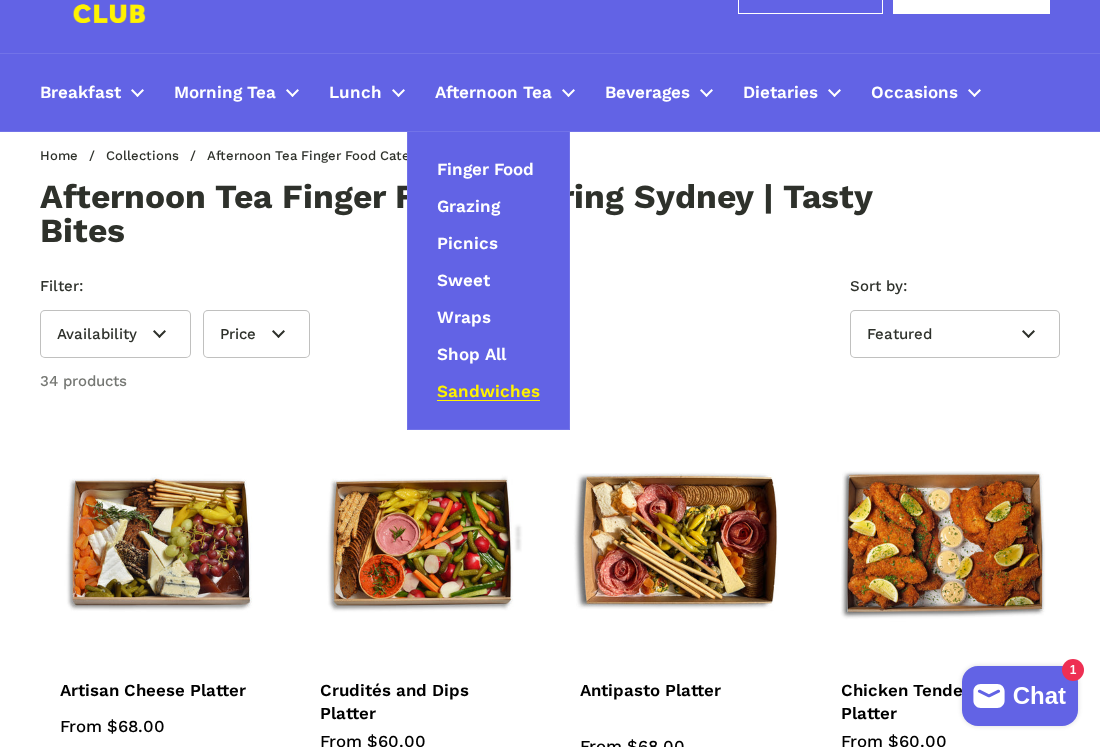 click on "Sandwiches" at bounding box center [488, 392] 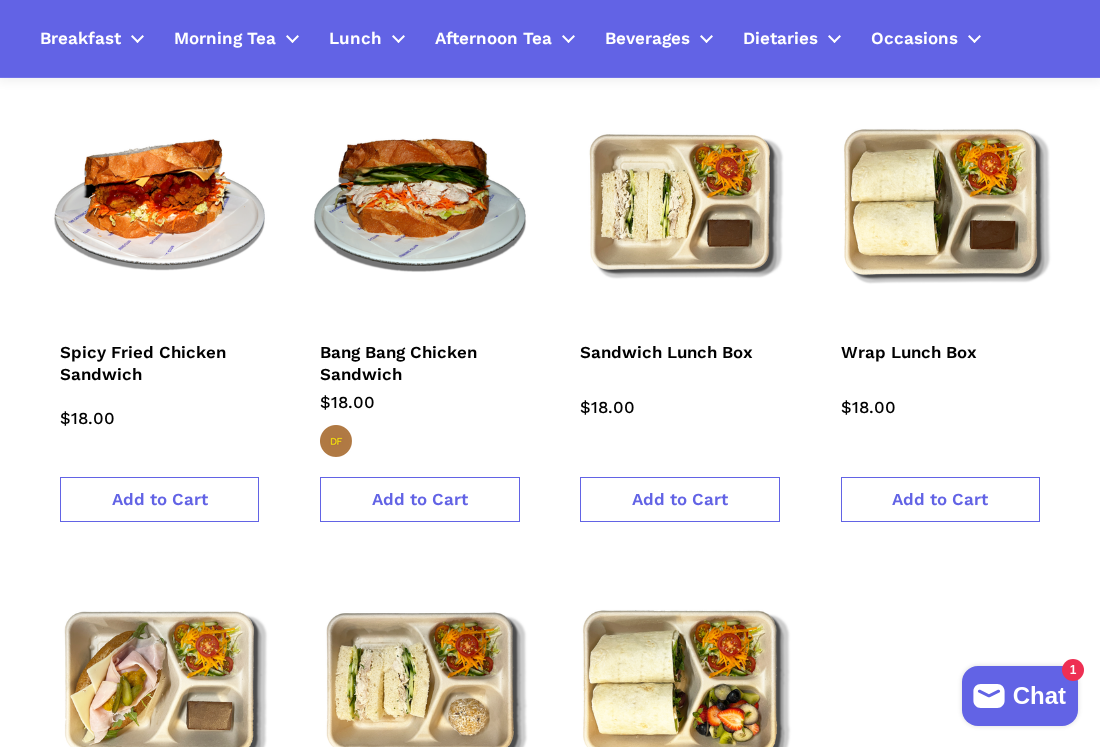 scroll, scrollTop: 0, scrollLeft: 0, axis: both 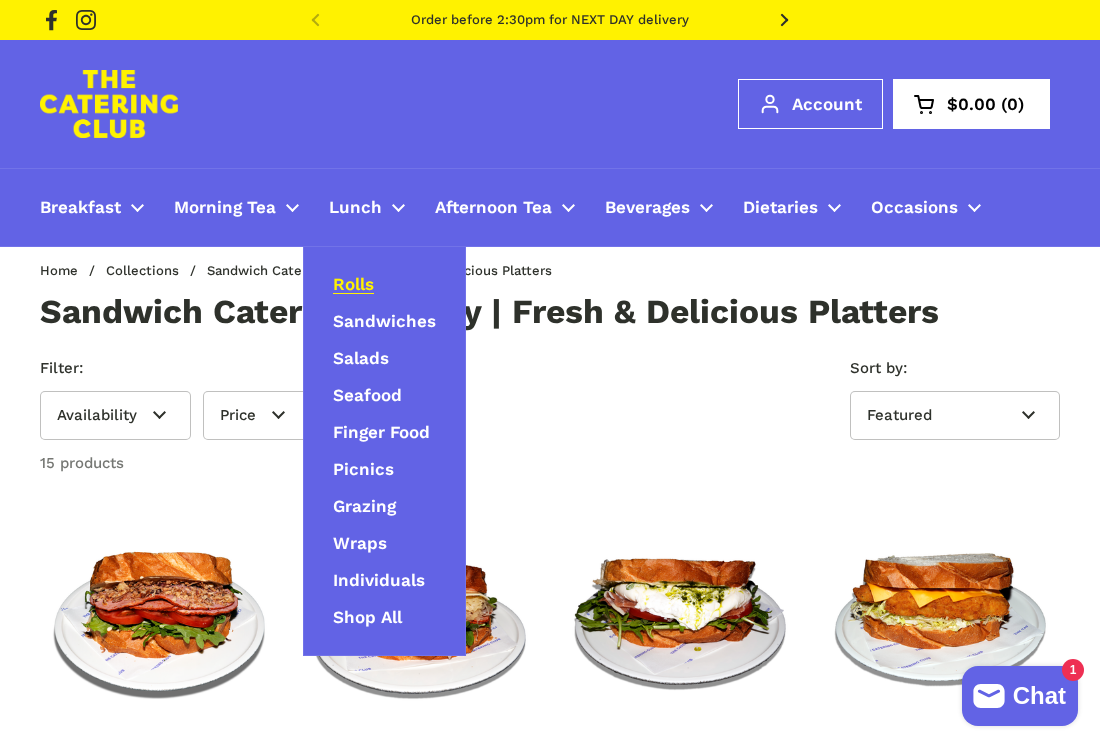 click on "Rolls" at bounding box center (353, 285) 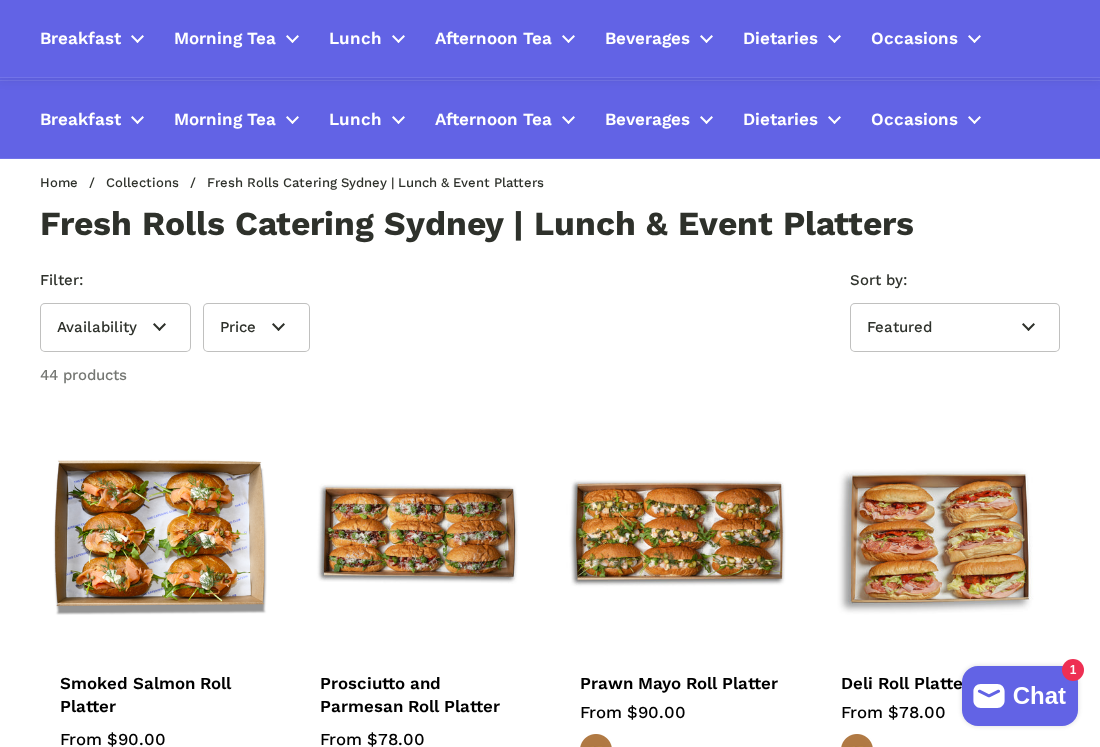 scroll, scrollTop: 0, scrollLeft: 0, axis: both 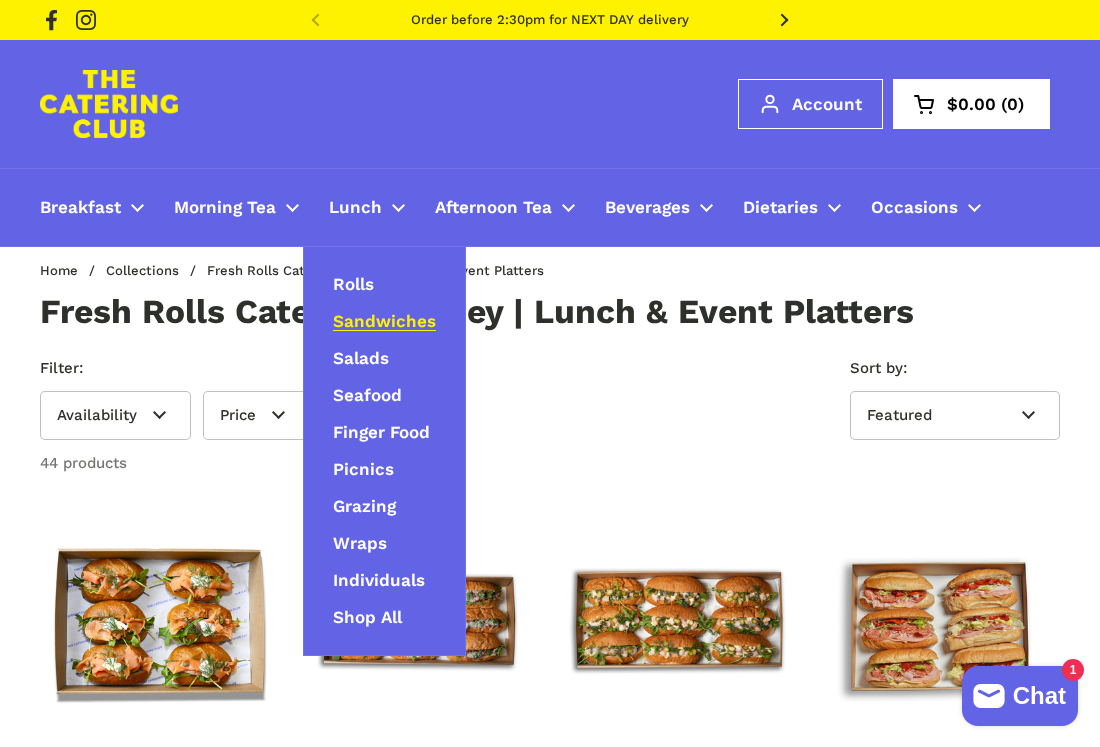 click on "Sandwiches" at bounding box center (384, 322) 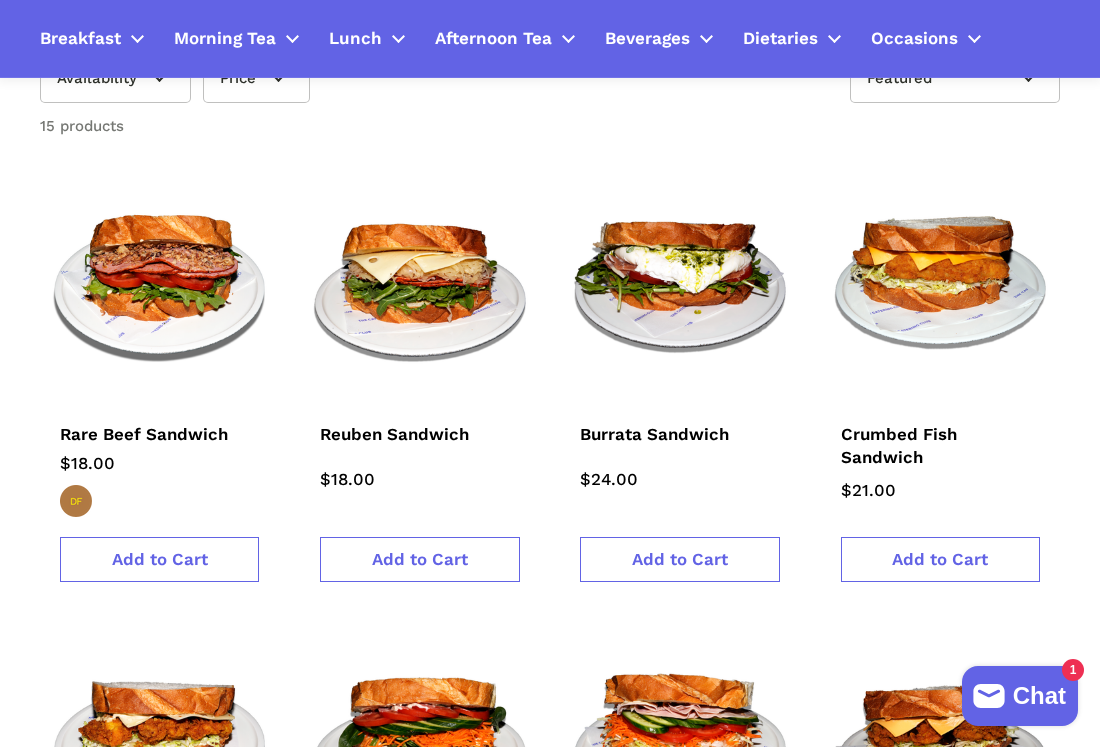 scroll, scrollTop: 0, scrollLeft: 0, axis: both 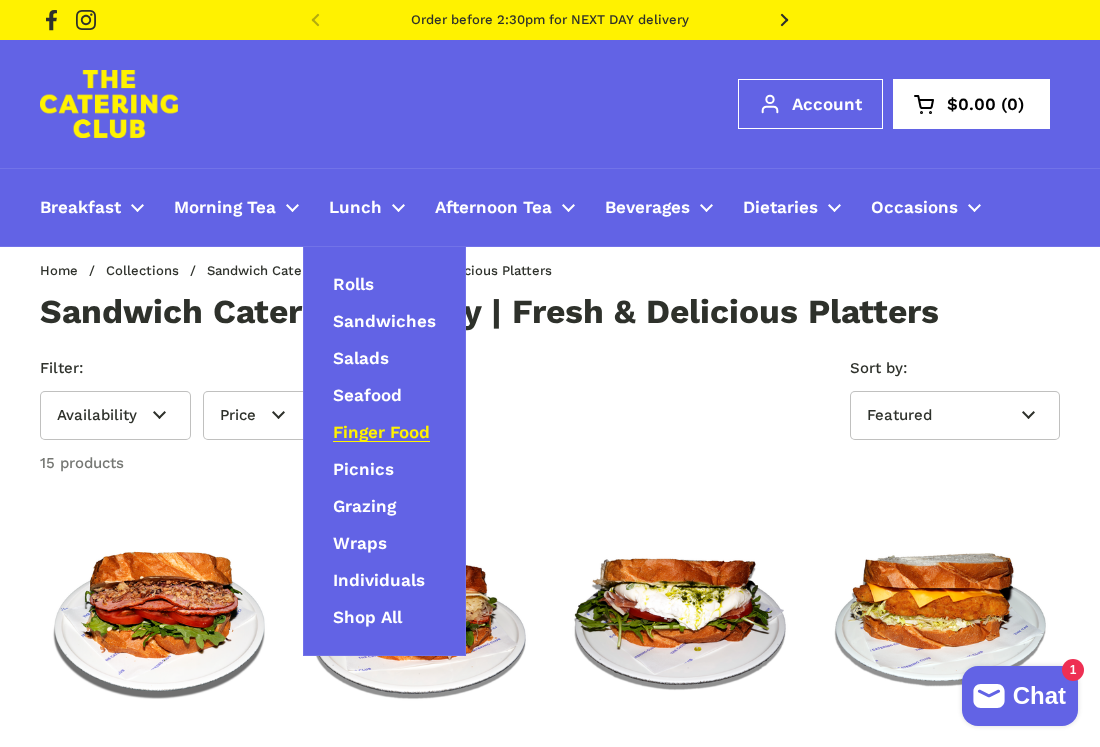 click on "Finger Food" at bounding box center [381, 433] 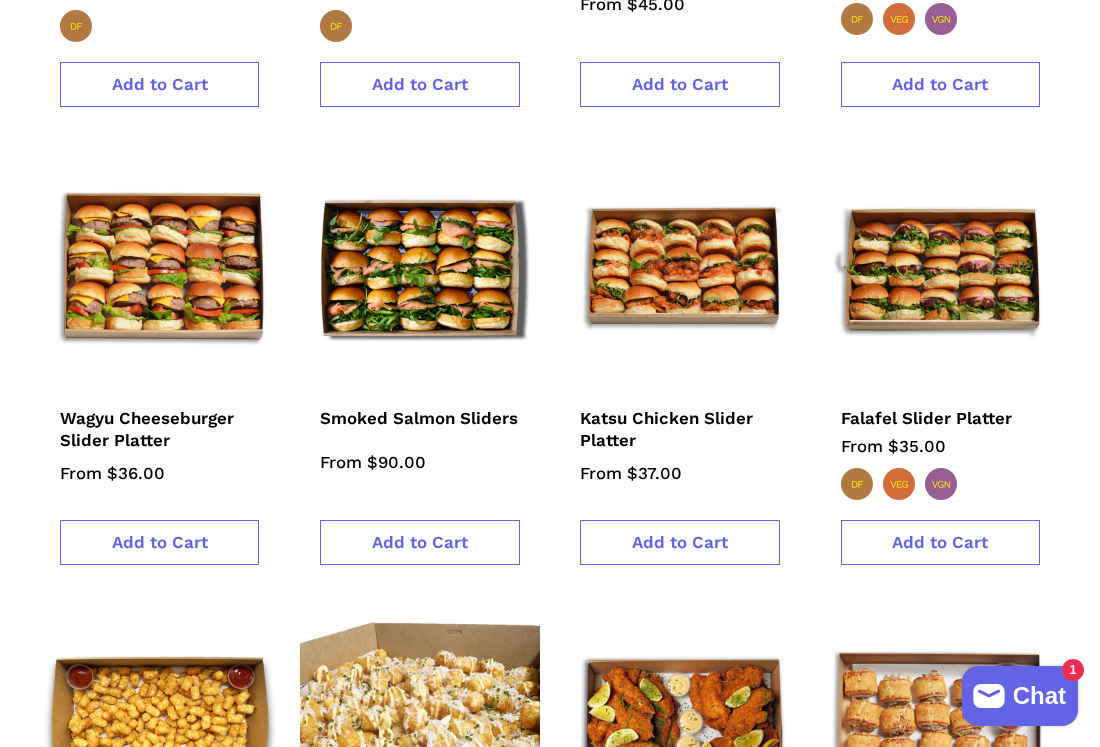 scroll, scrollTop: 1334, scrollLeft: 0, axis: vertical 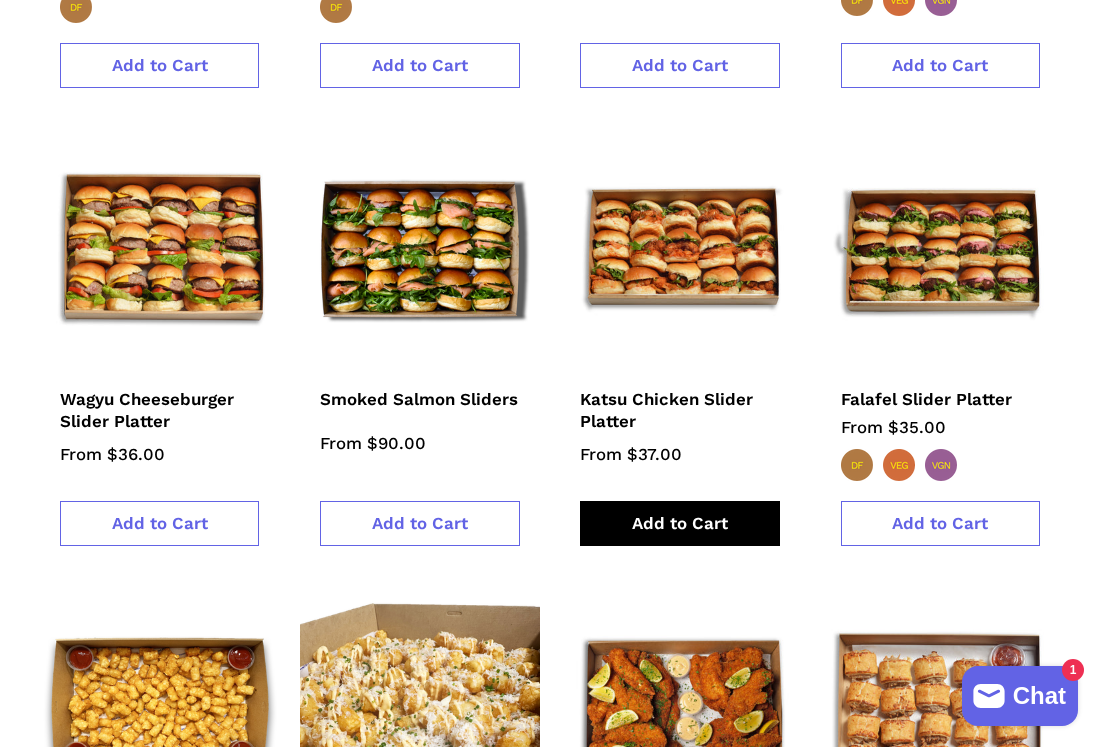 click on "Add to Cart" at bounding box center (679, 523) 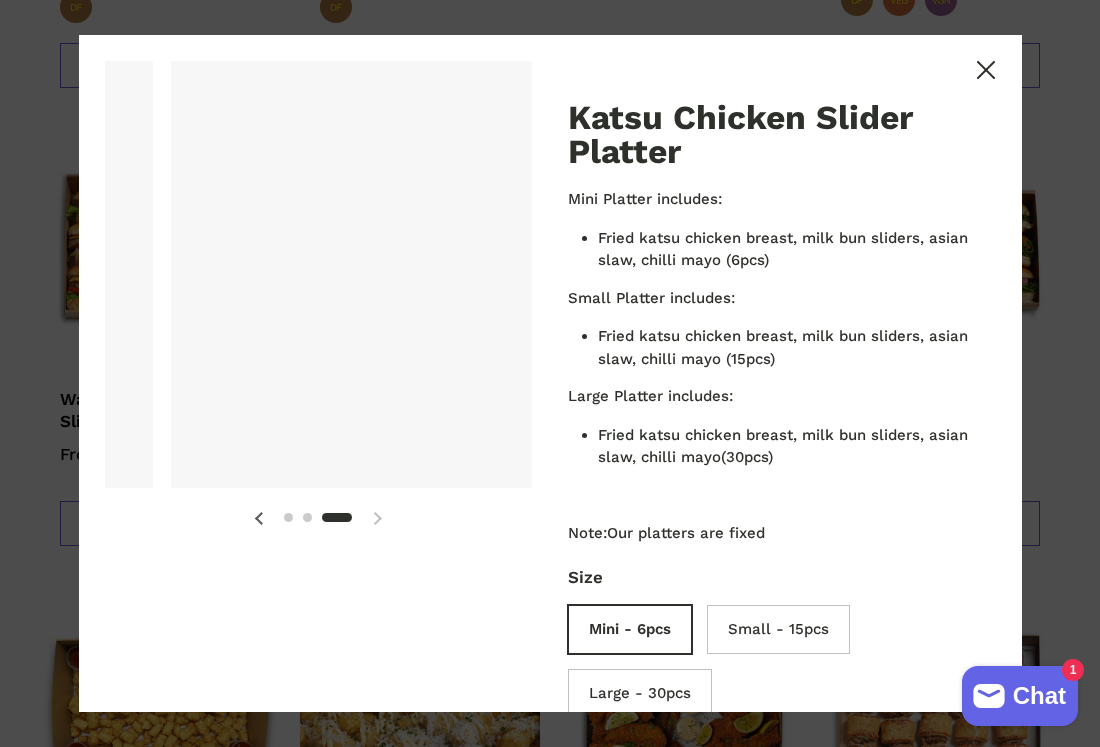 scroll, scrollTop: 0, scrollLeft: 890, axis: horizontal 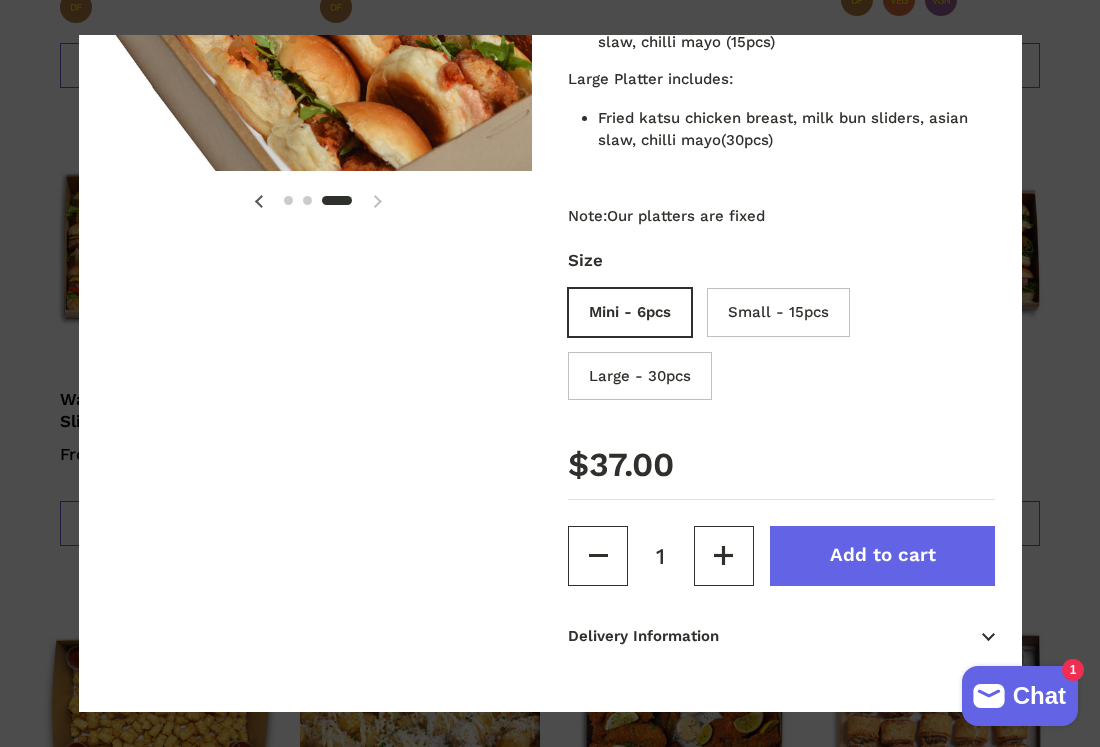 click on "Add to cart" at bounding box center (883, 556) 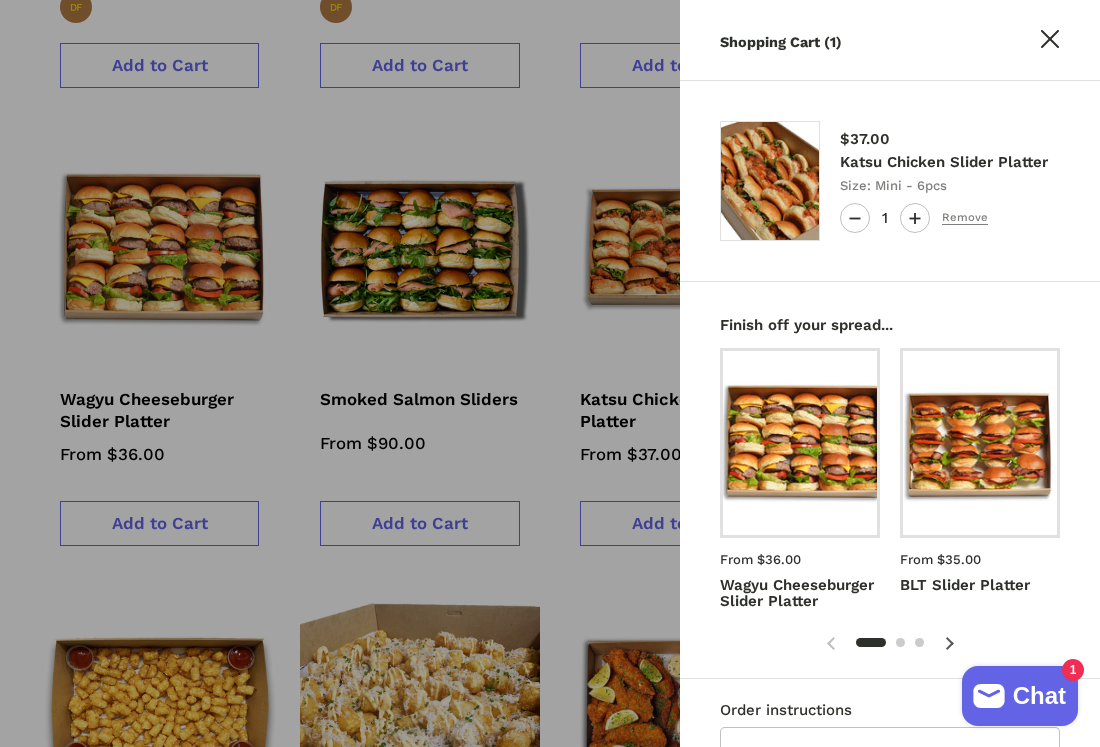 click at bounding box center [550, 373] 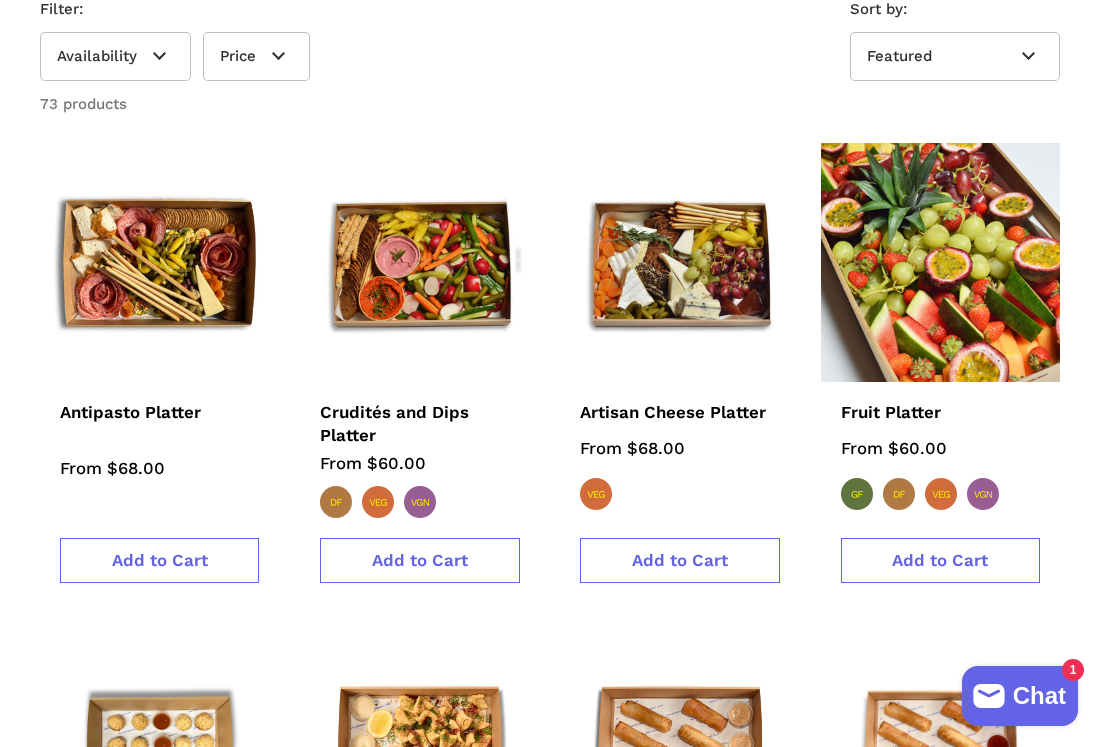 scroll, scrollTop: 395, scrollLeft: 0, axis: vertical 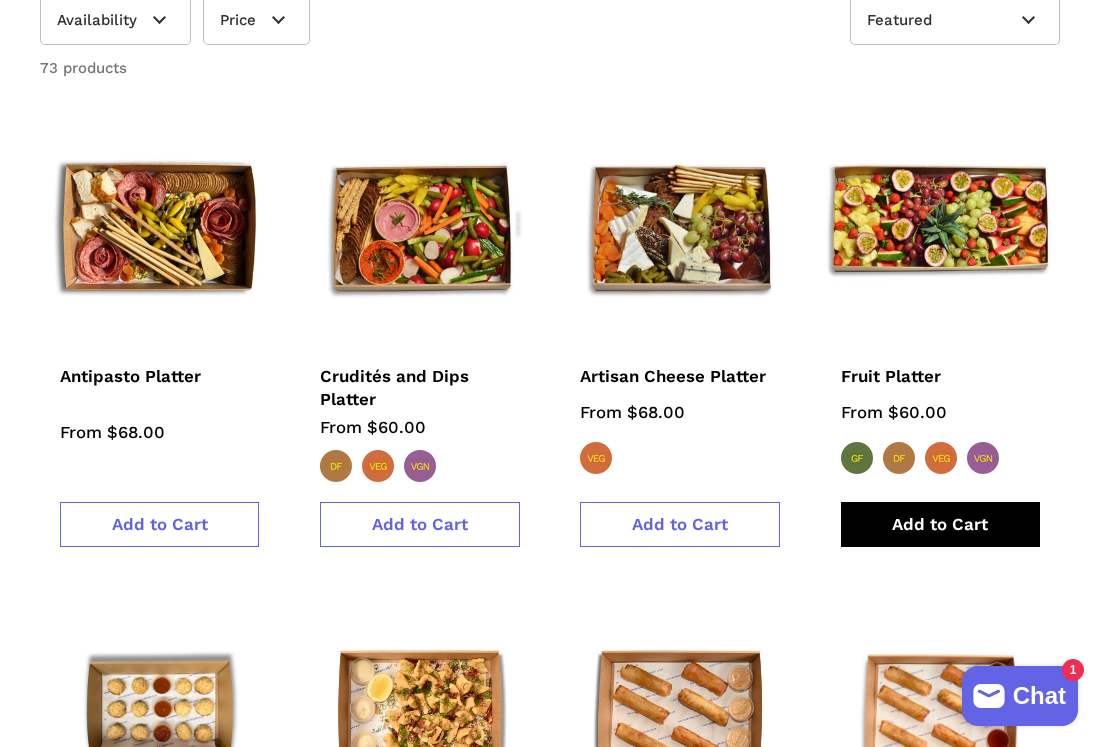 click on "Add to Cart" at bounding box center [940, 524] 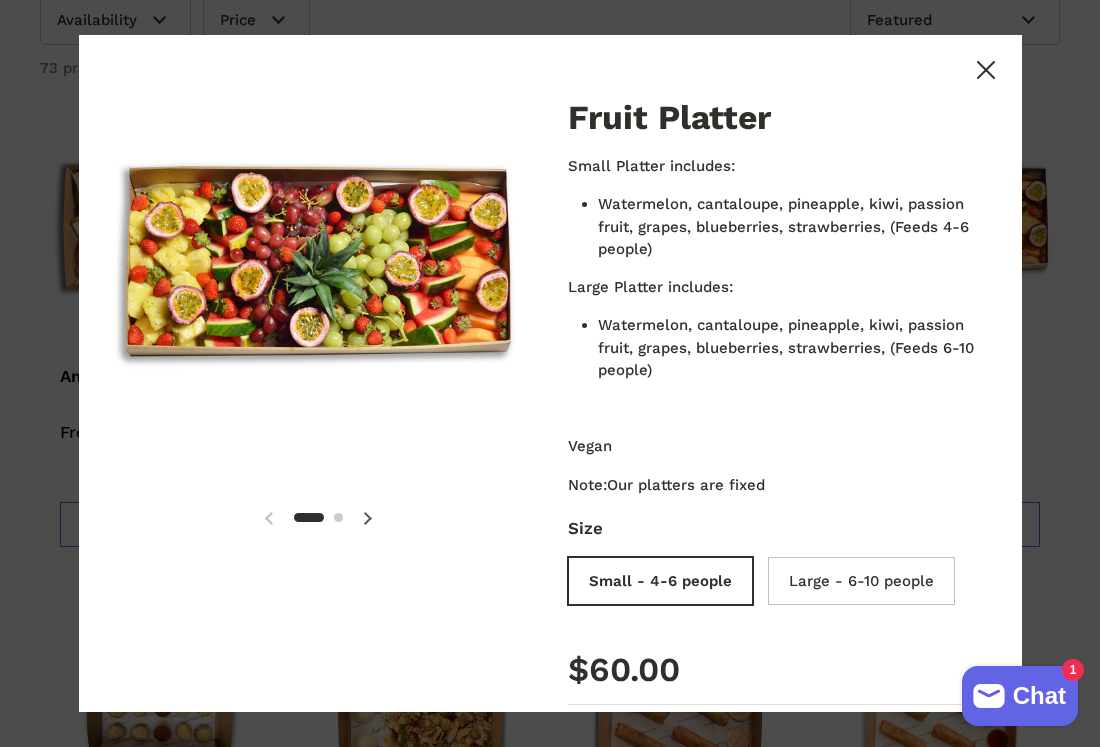 scroll, scrollTop: 205, scrollLeft: 0, axis: vertical 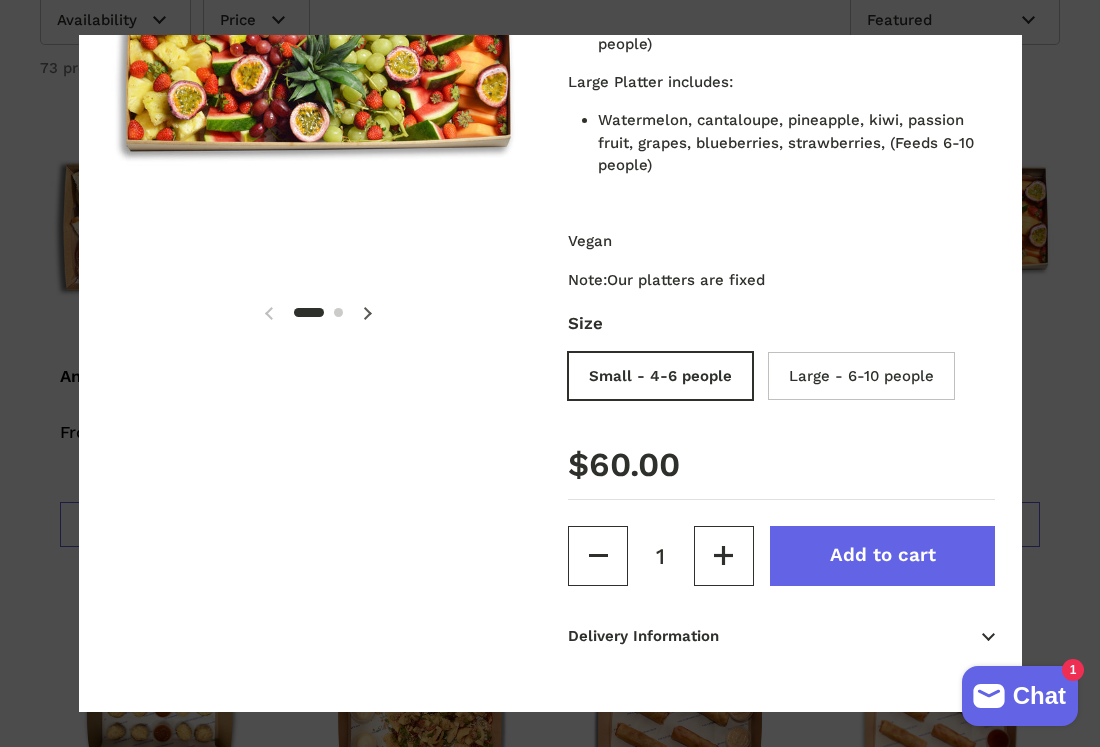 click on "Add to cart" at bounding box center [883, 555] 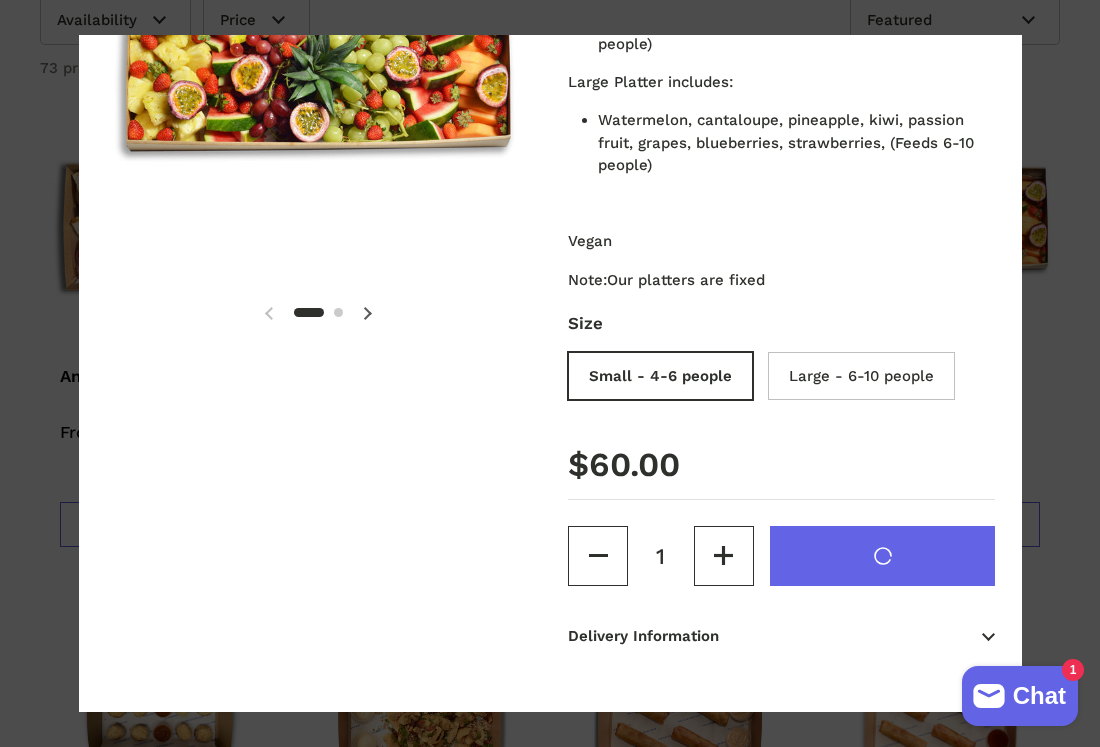 type 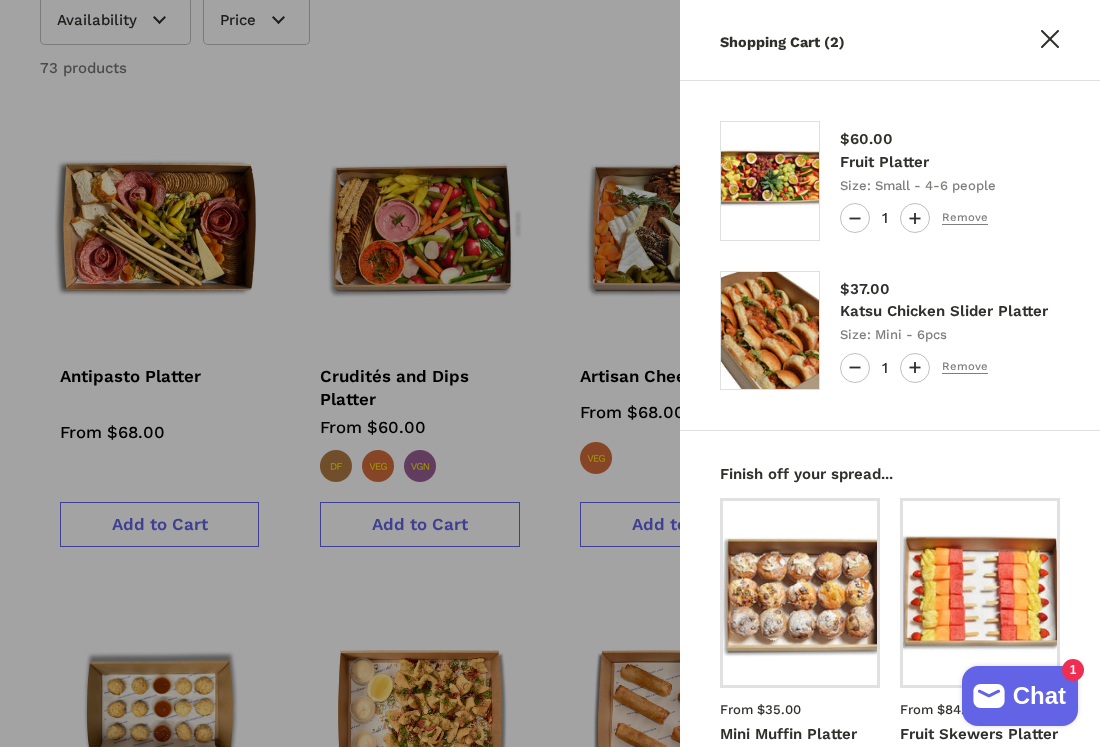 click at bounding box center [550, 373] 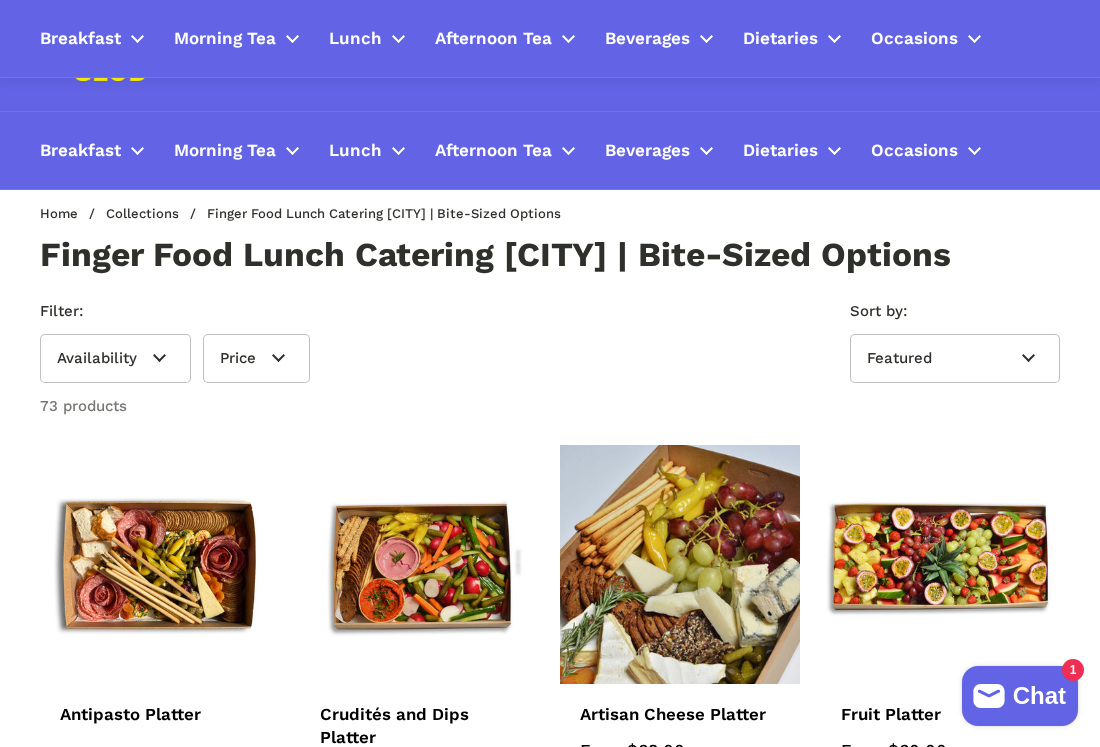 scroll, scrollTop: 55, scrollLeft: 0, axis: vertical 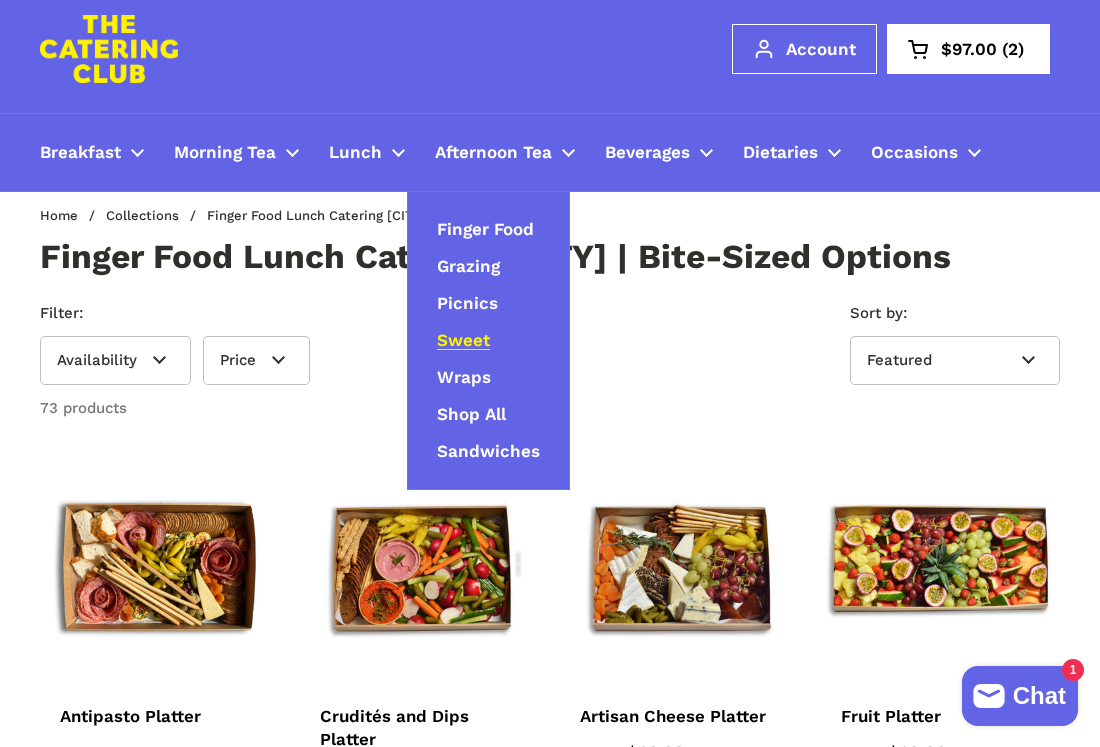 click on "Sweet" at bounding box center [463, 340] 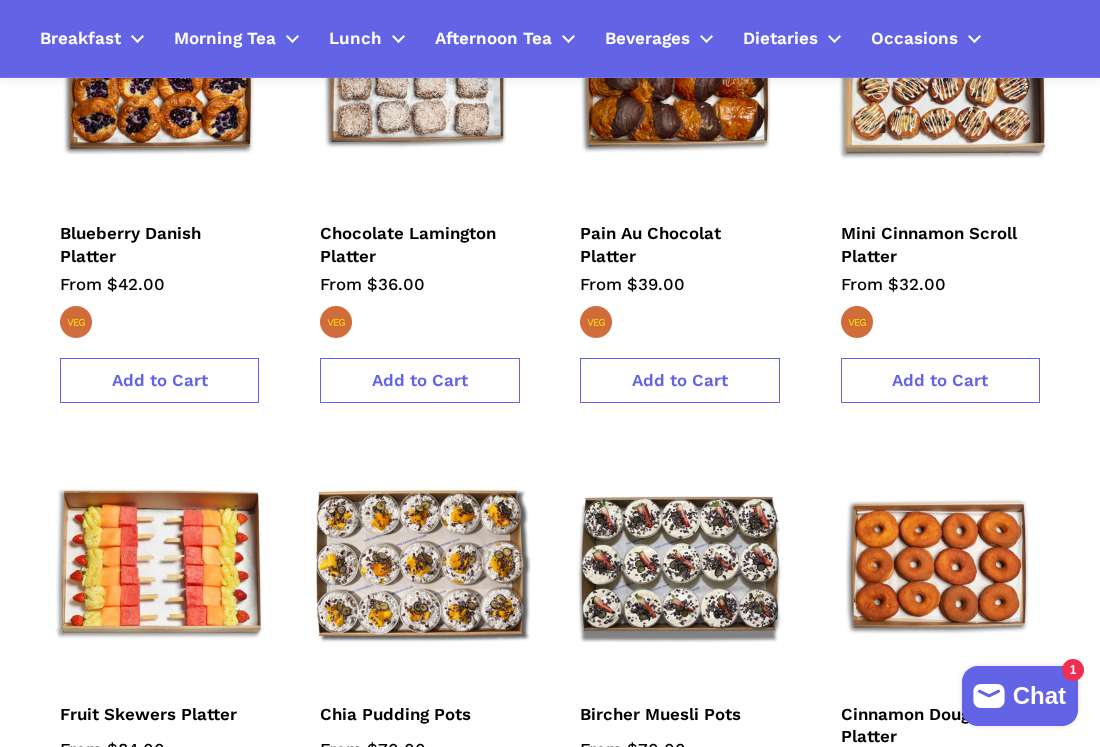 scroll, scrollTop: 0, scrollLeft: 0, axis: both 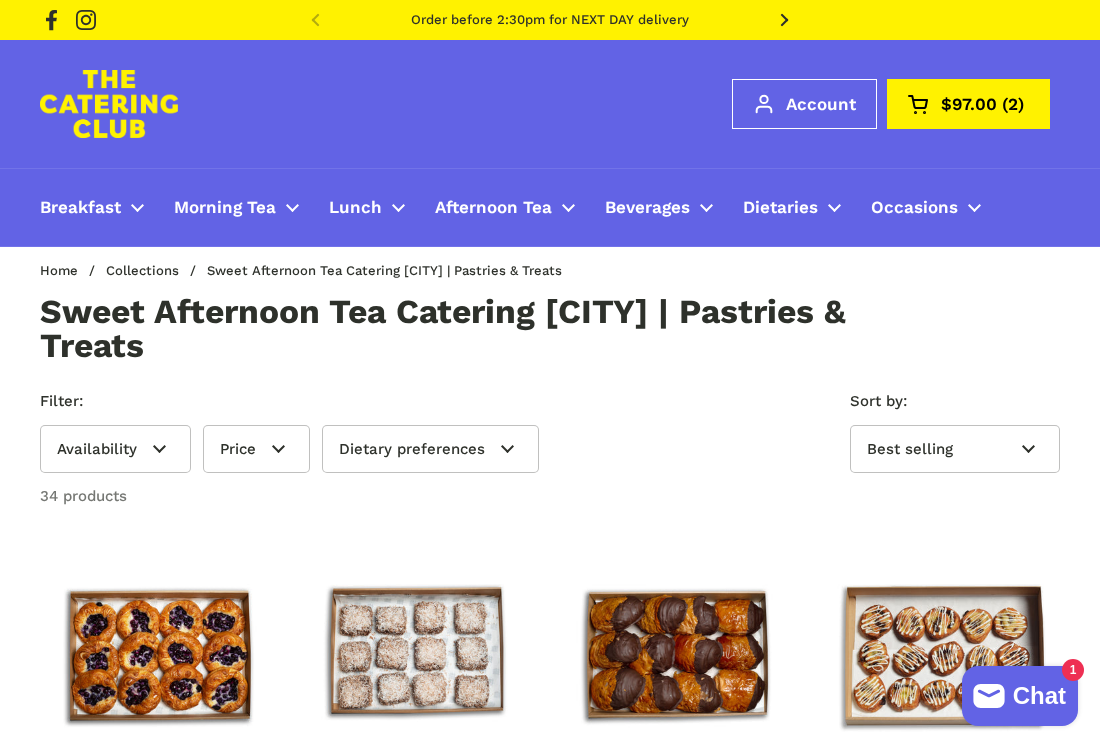 click on "$97.00" at bounding box center [969, 104] 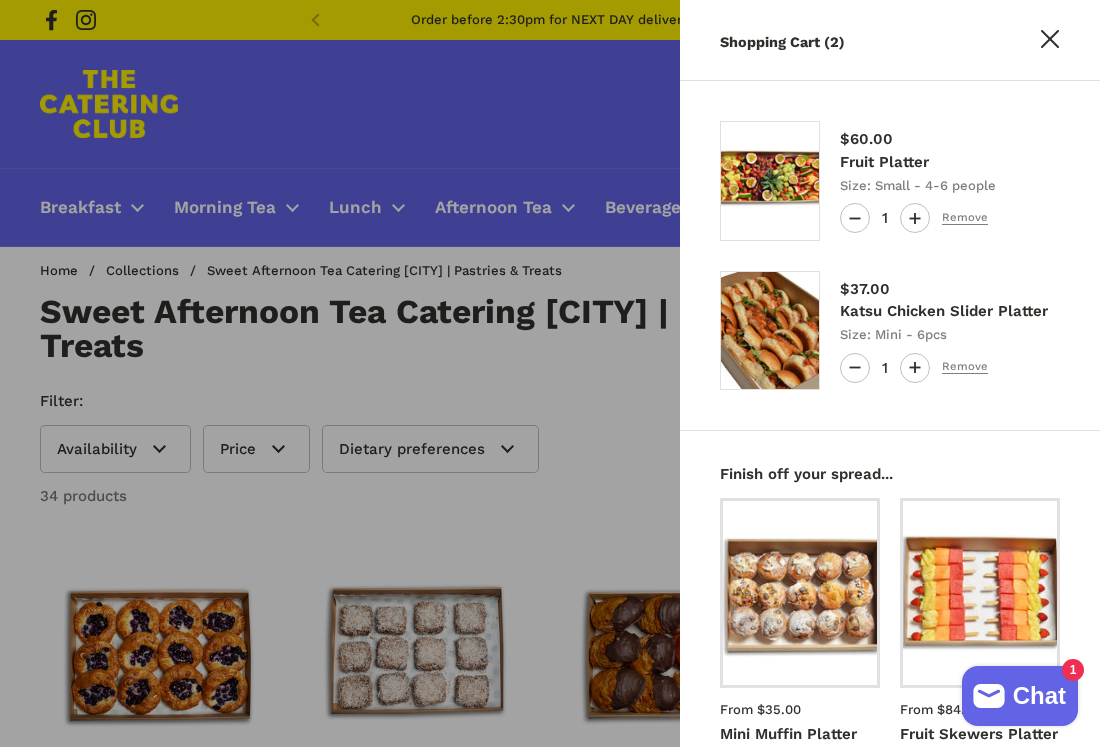 type 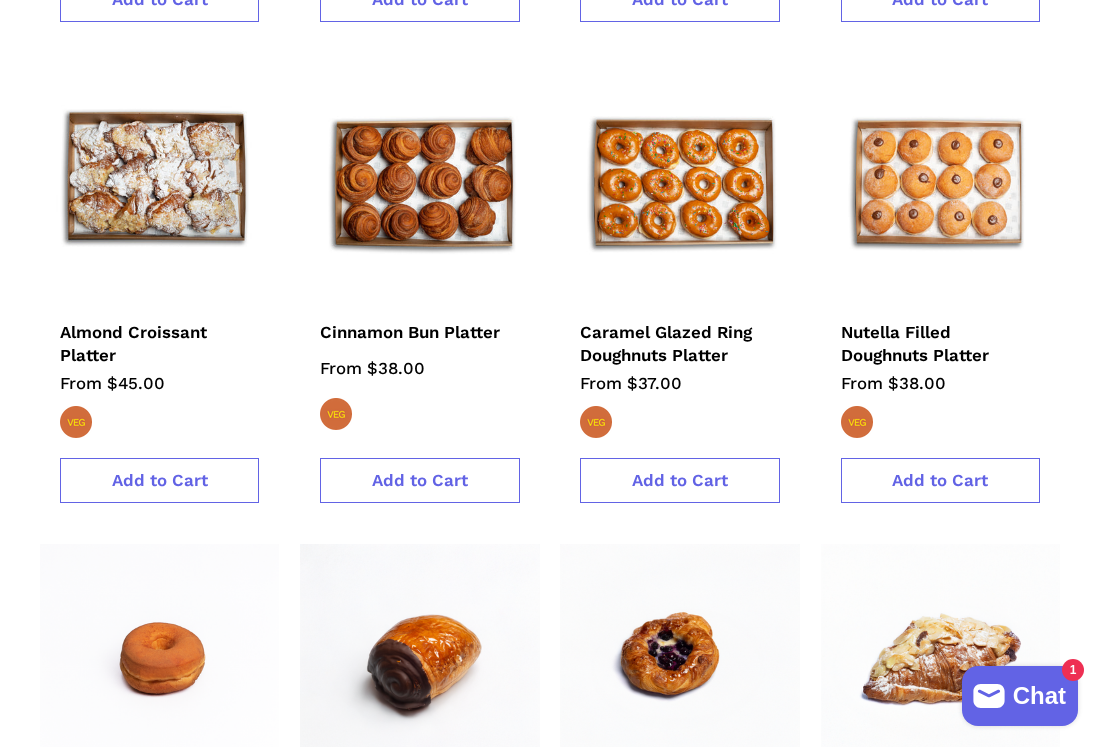 scroll, scrollTop: 2404, scrollLeft: 0, axis: vertical 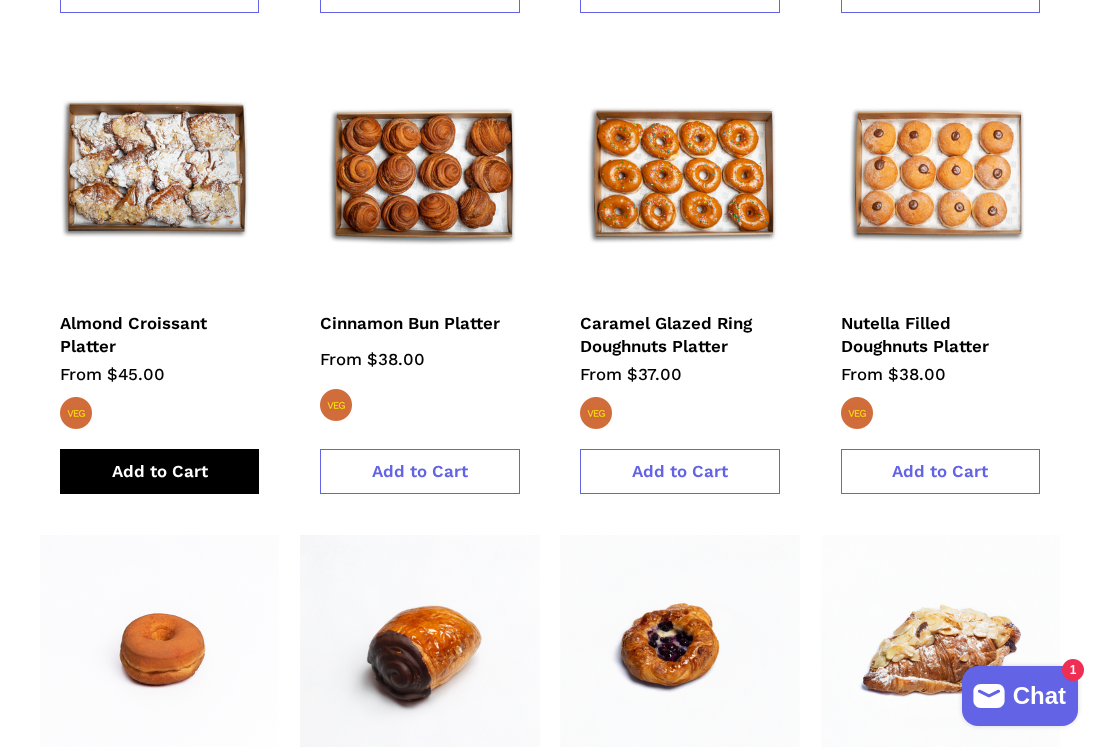 click on "Add to Cart" at bounding box center (160, 471) 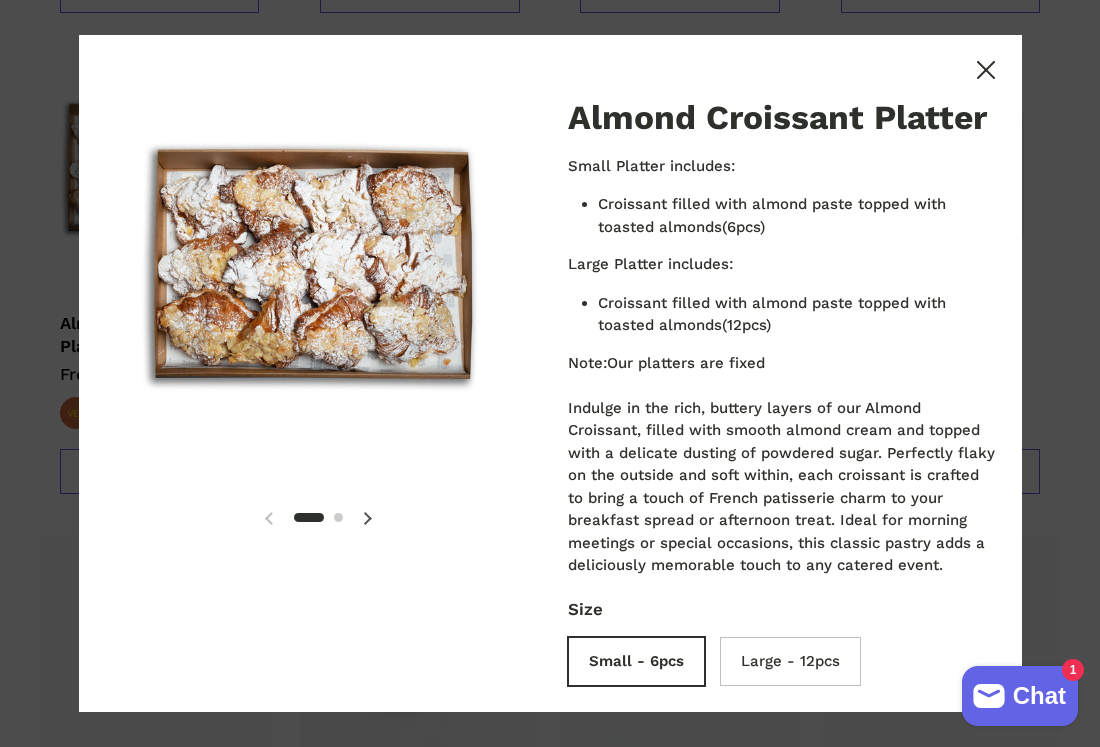 scroll, scrollTop: 286, scrollLeft: 0, axis: vertical 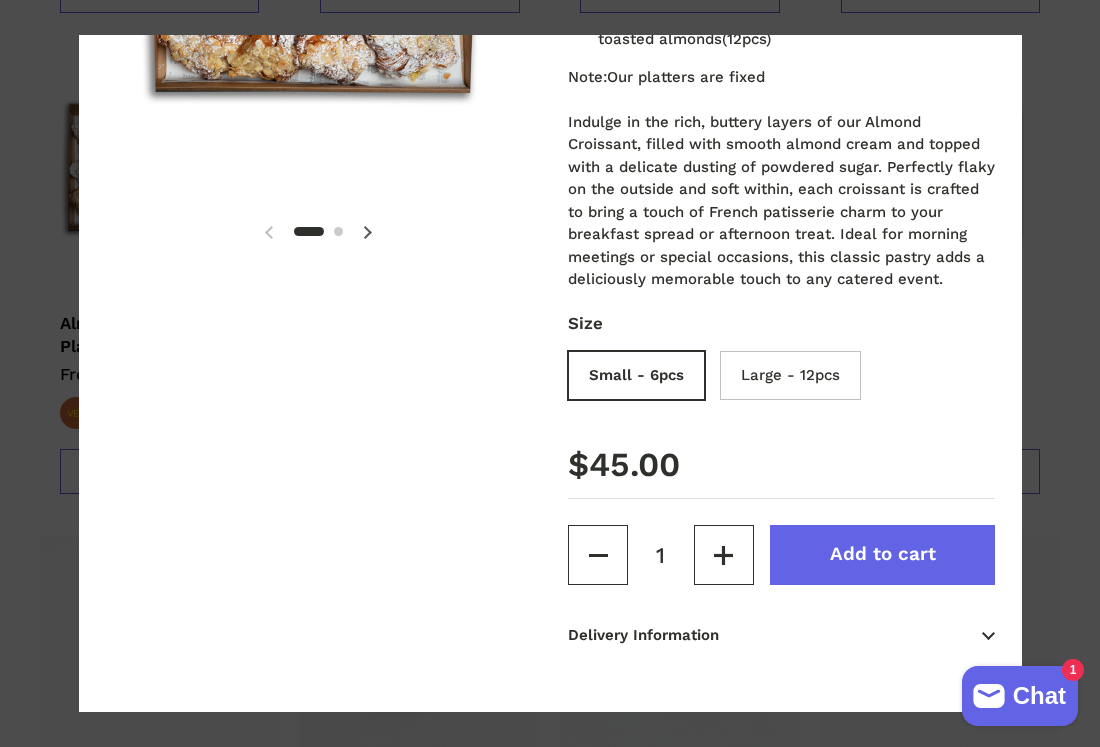 click on "Add to cart" at bounding box center (883, 554) 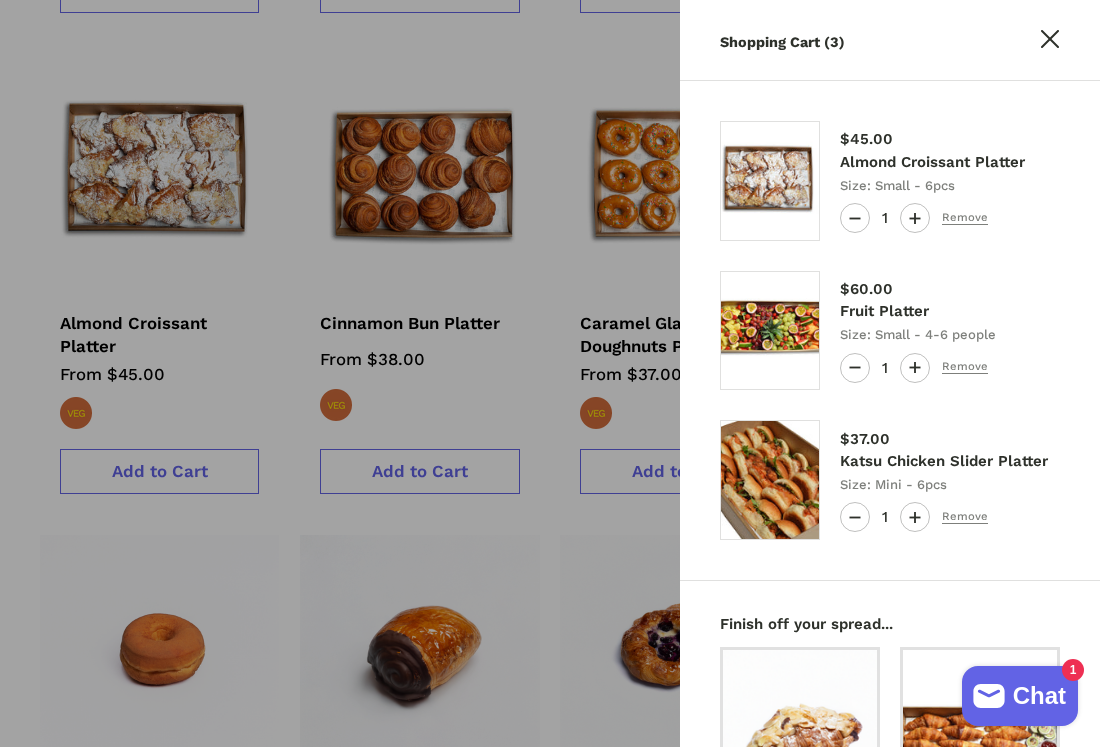 click at bounding box center [550, 373] 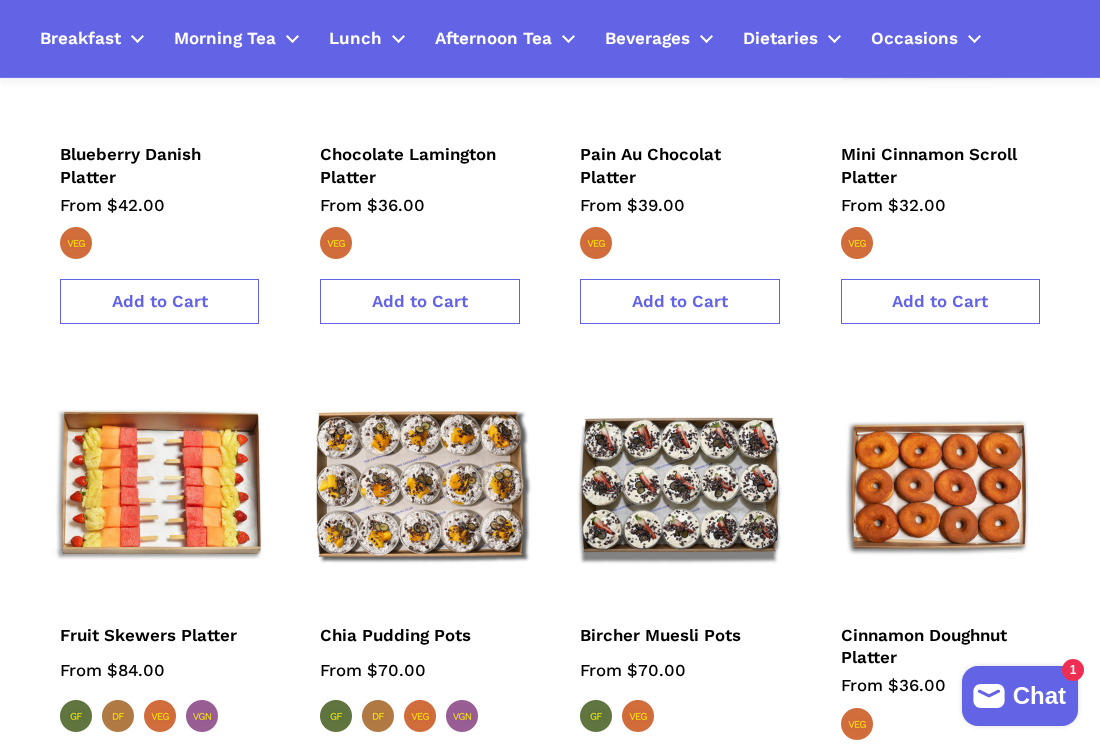scroll, scrollTop: 0, scrollLeft: 0, axis: both 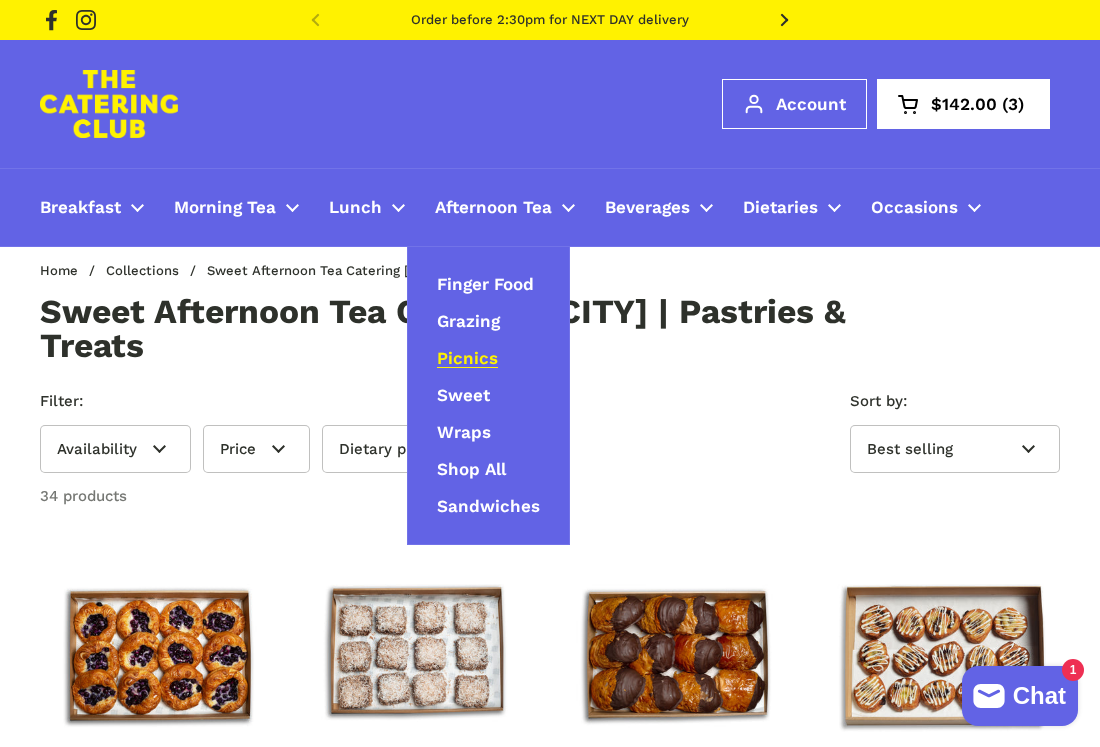 click on "Picnics" at bounding box center [467, 359] 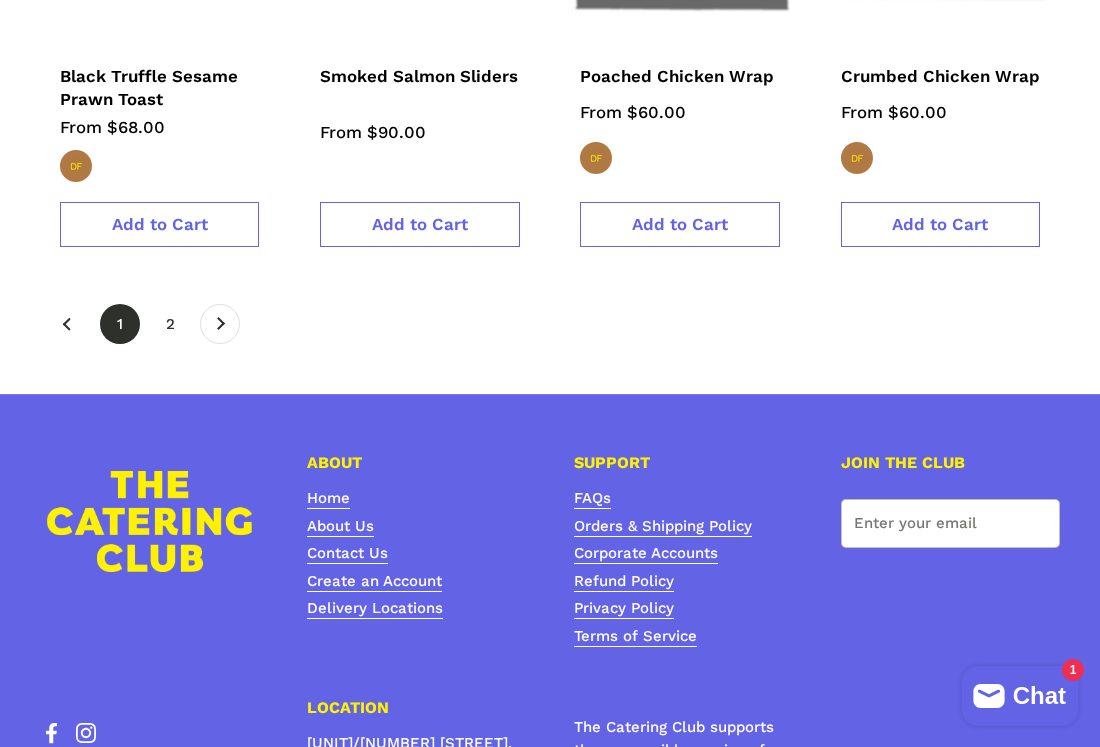 scroll, scrollTop: 3130, scrollLeft: 0, axis: vertical 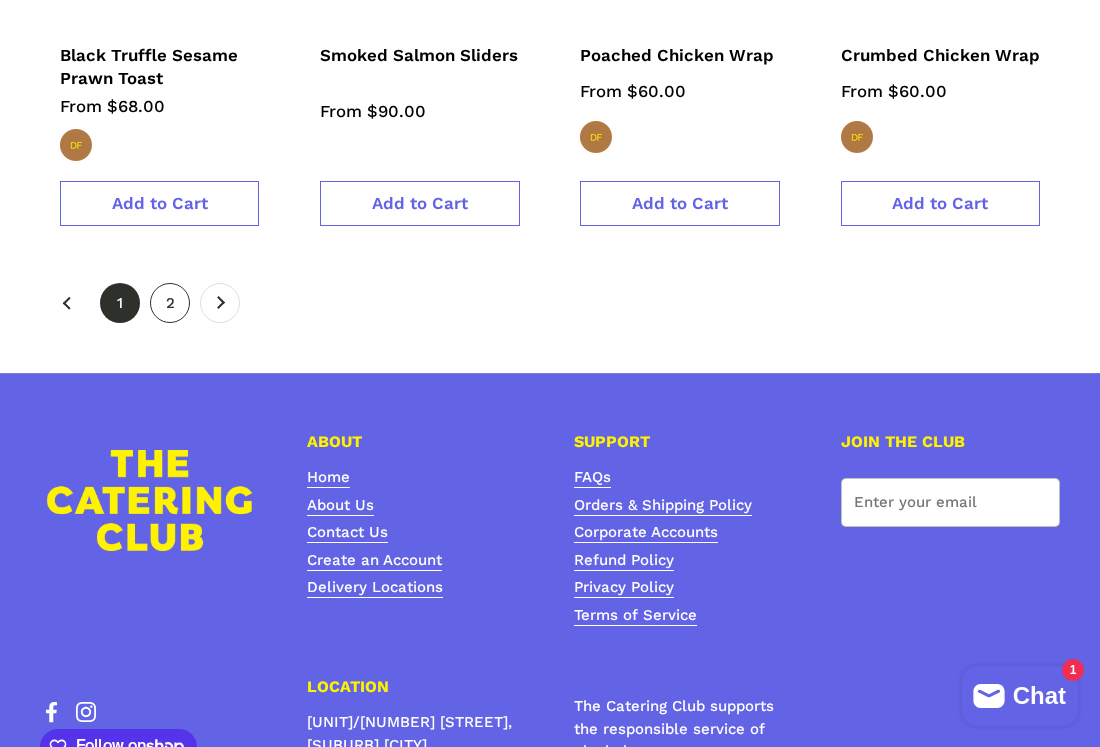 click on "page  2" at bounding box center (170, 303) 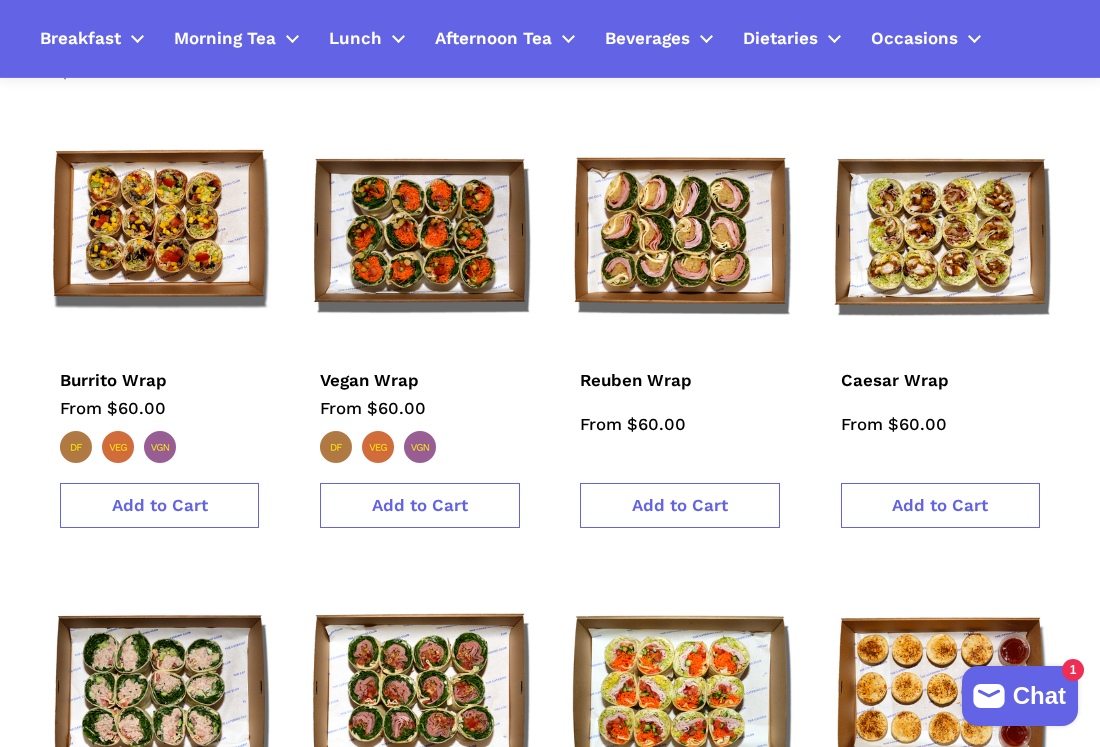 scroll, scrollTop: 424, scrollLeft: 0, axis: vertical 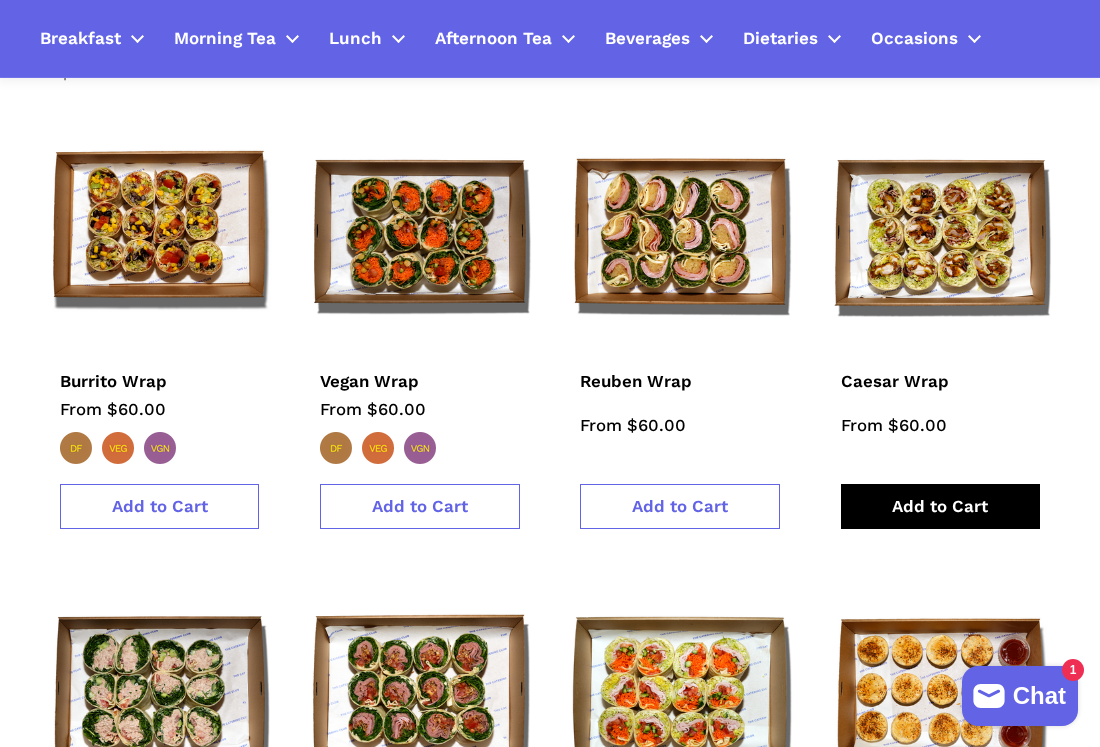 click on "Add to Cart" at bounding box center [940, 506] 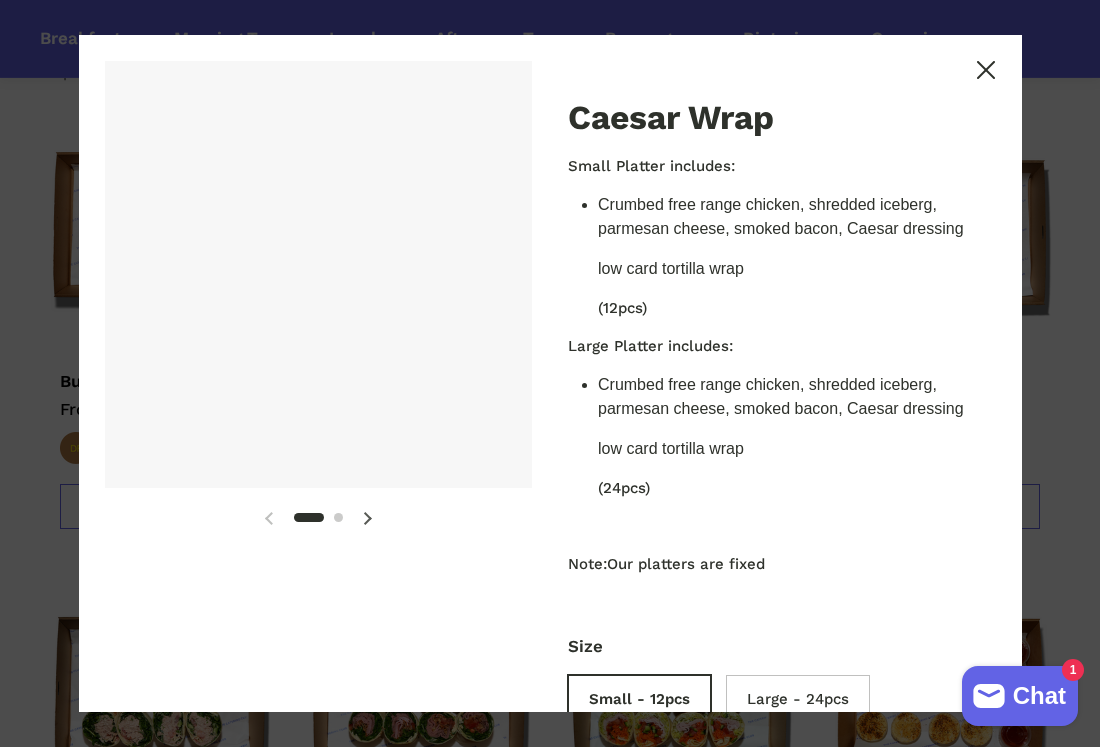 scroll, scrollTop: 323, scrollLeft: 0, axis: vertical 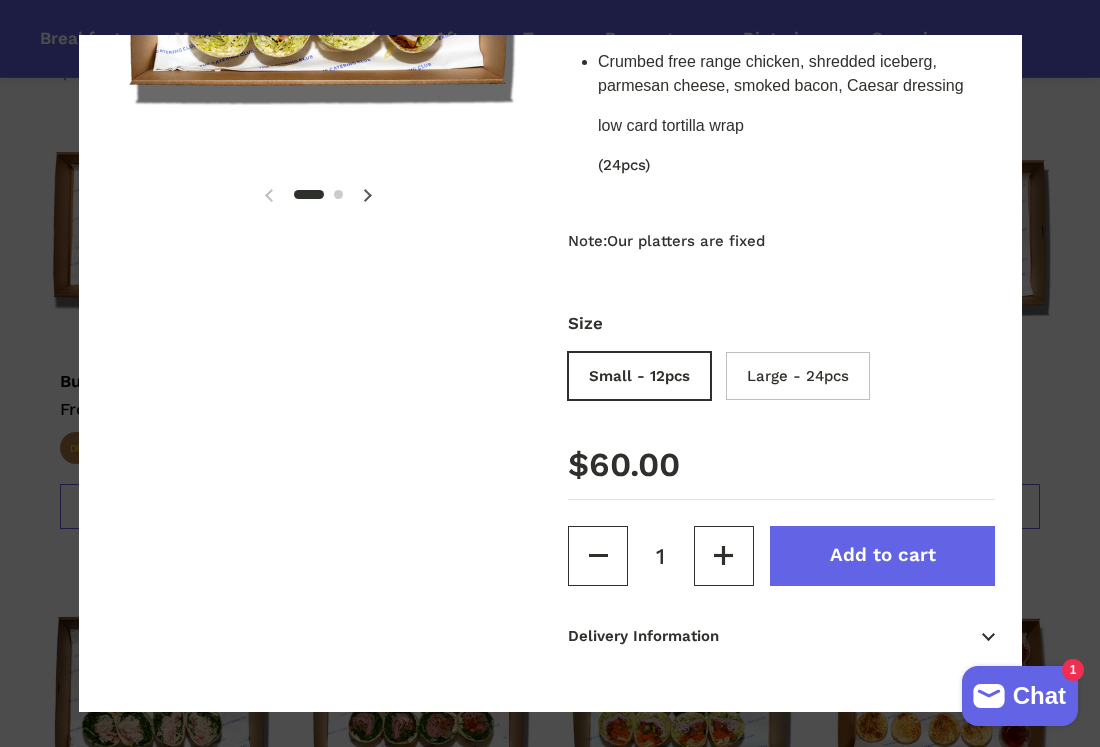 click on "Add to cart" at bounding box center [883, 556] 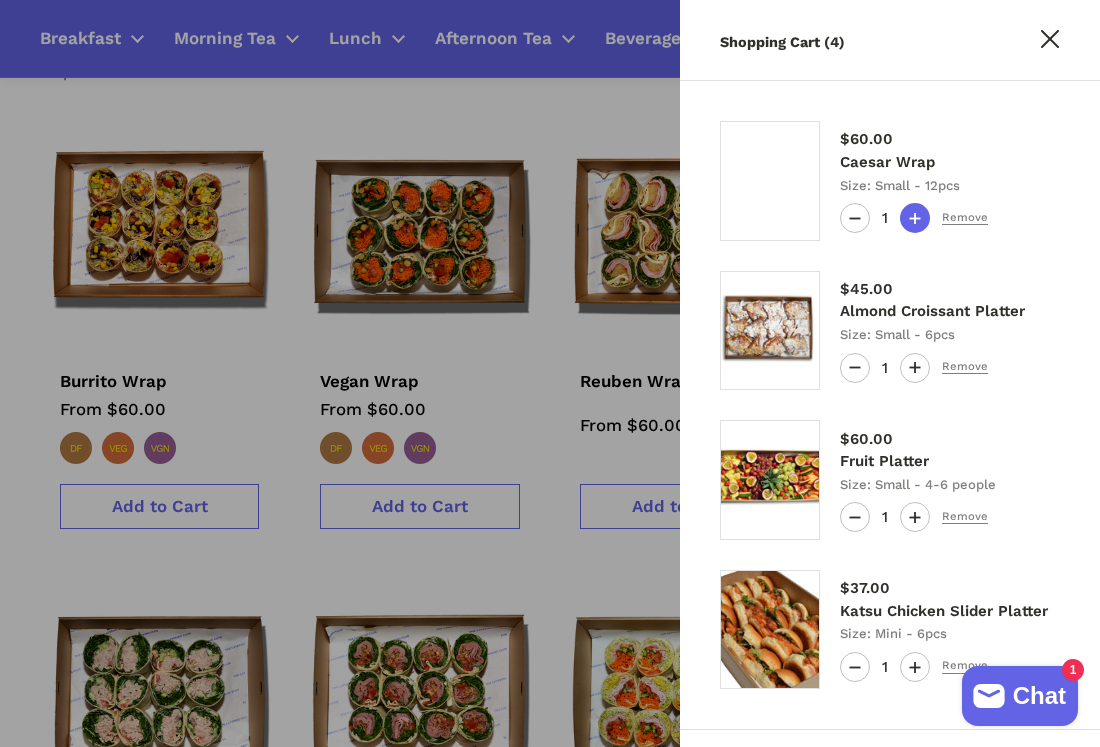 type 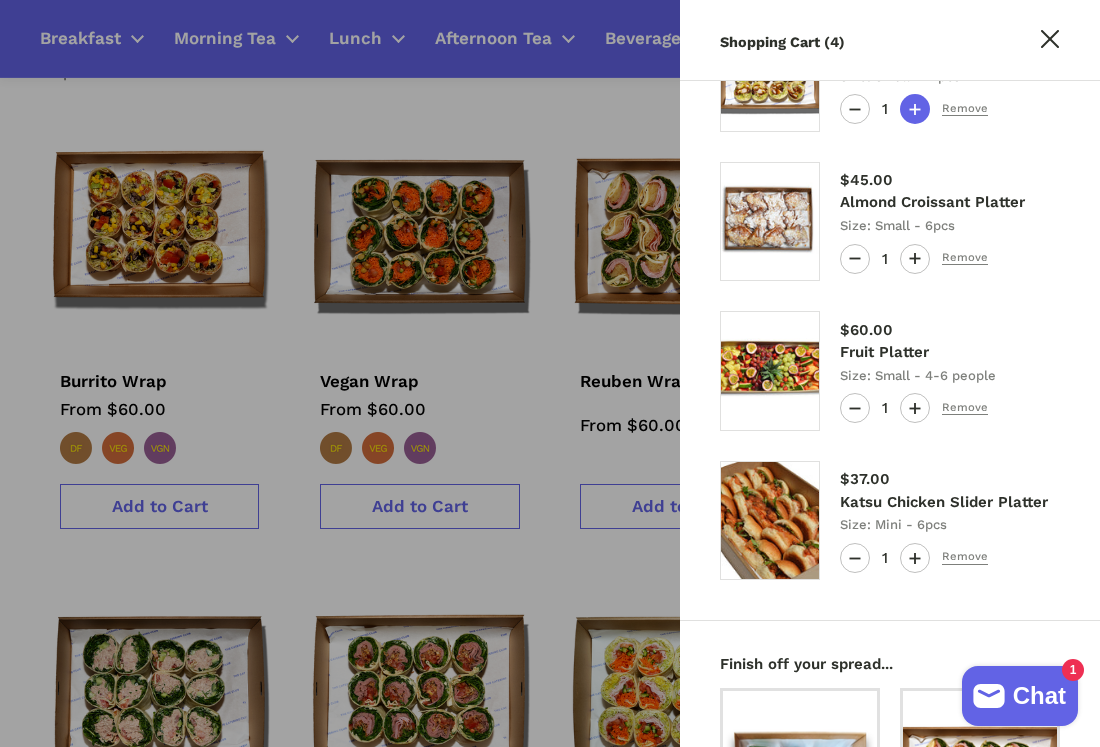 scroll, scrollTop: 111, scrollLeft: 0, axis: vertical 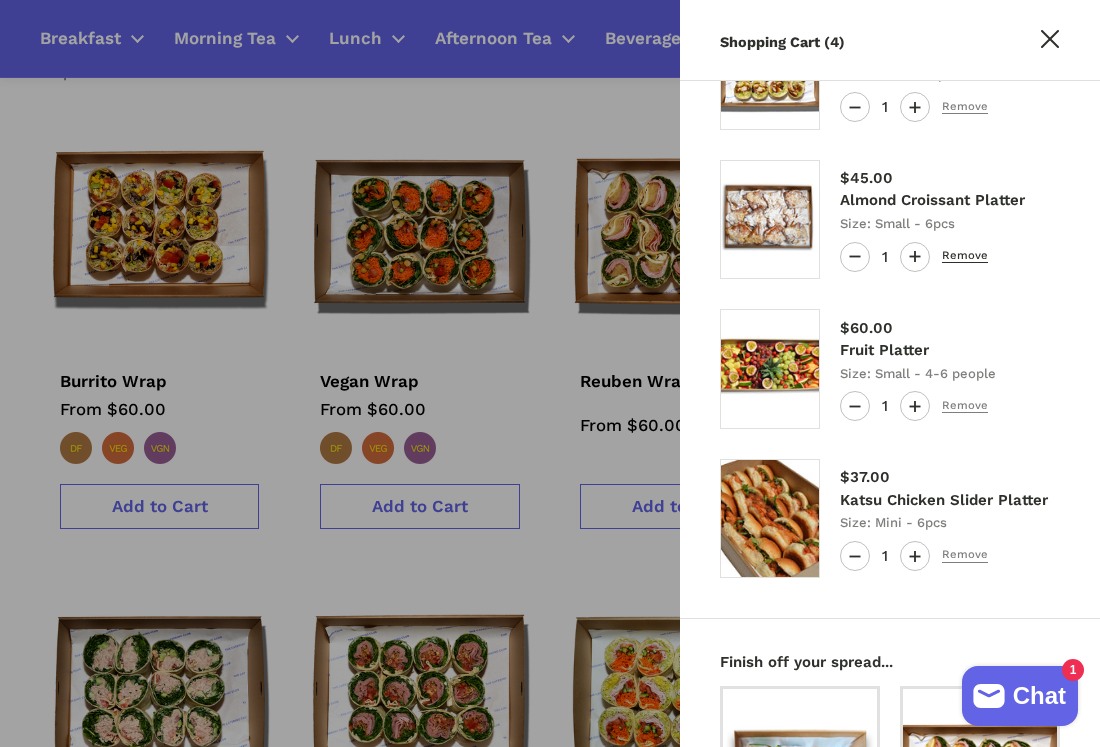 click on "Remove" at bounding box center (965, 256) 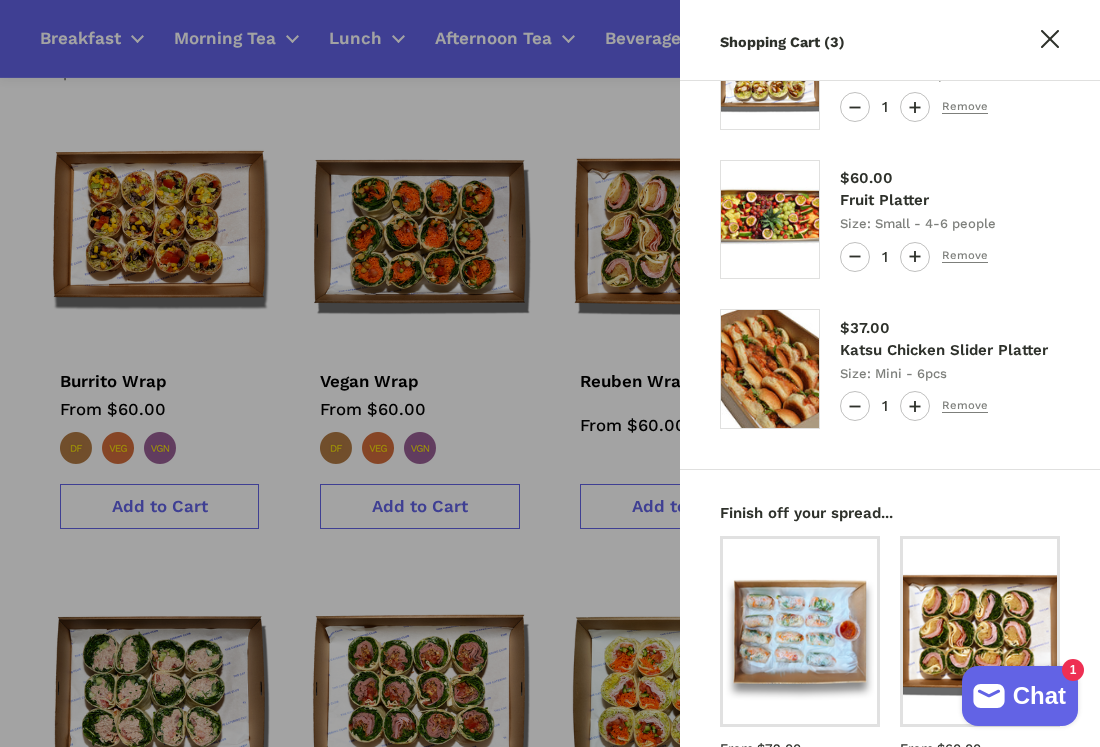 click at bounding box center [550, 373] 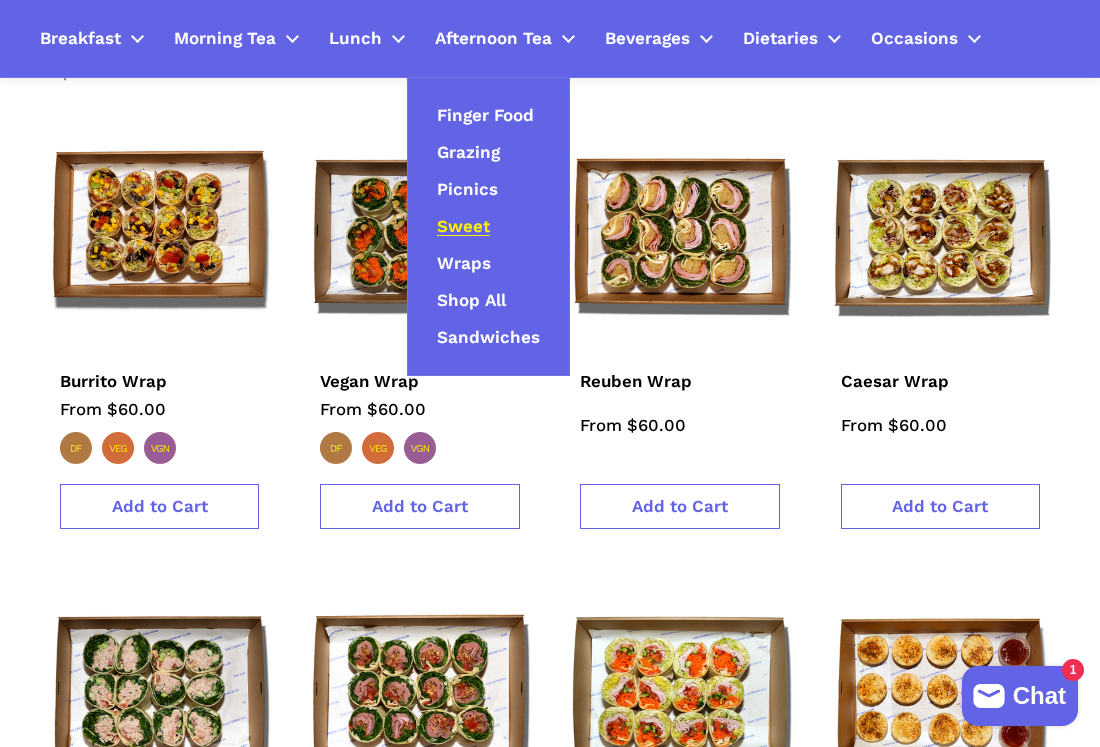 click on "Sweet" at bounding box center (463, 227) 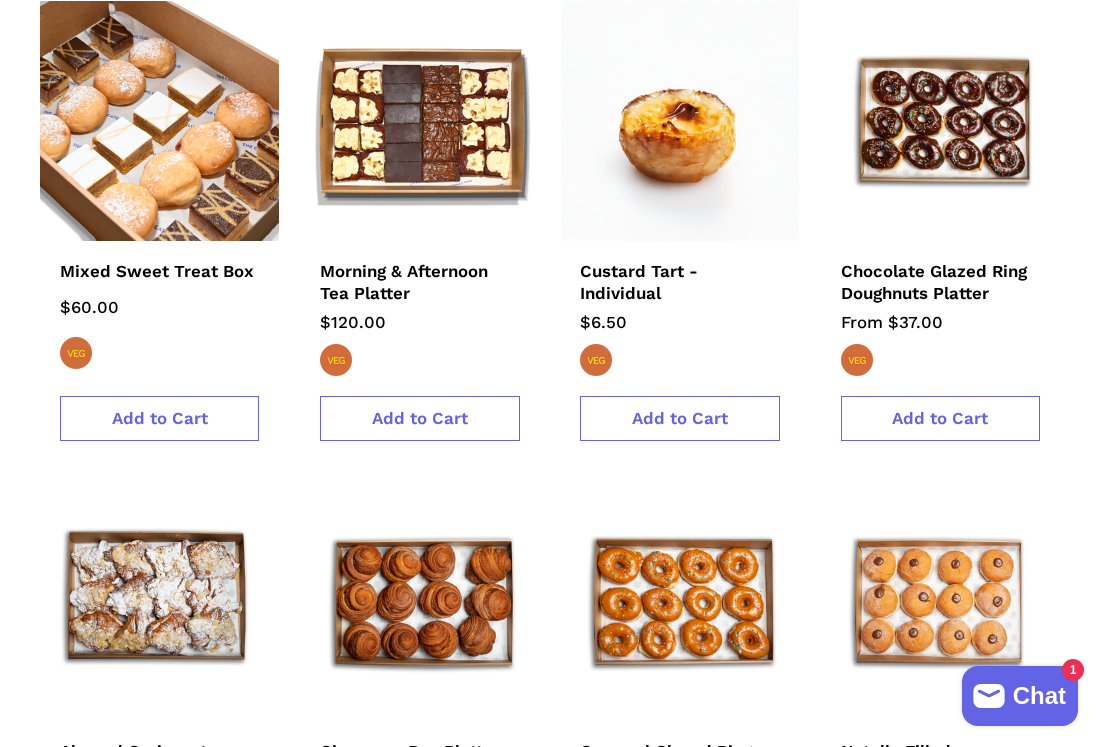 scroll, scrollTop: 2017, scrollLeft: 0, axis: vertical 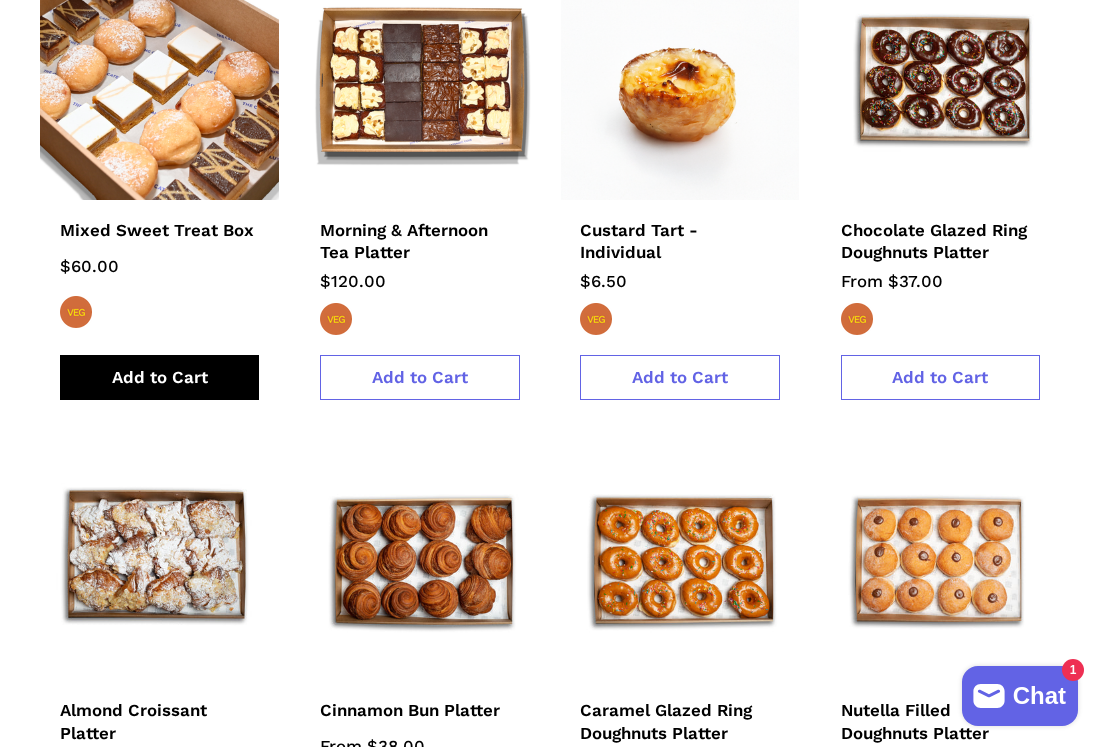 click on "Add to Cart" at bounding box center (160, 377) 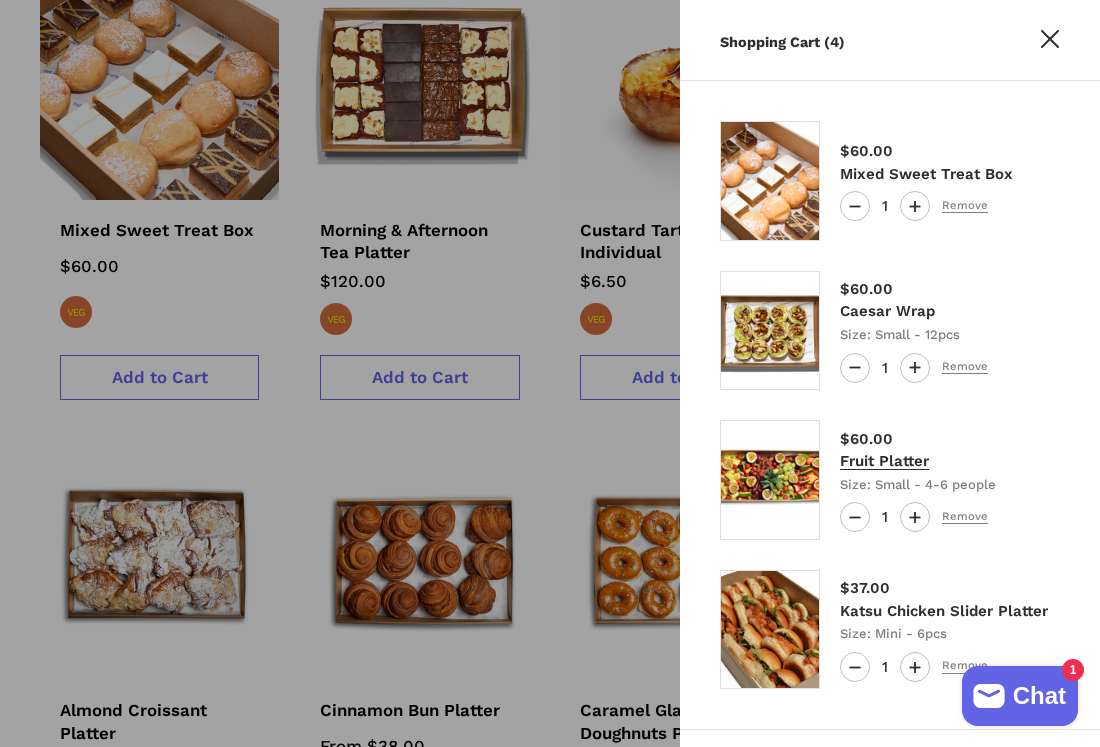 type 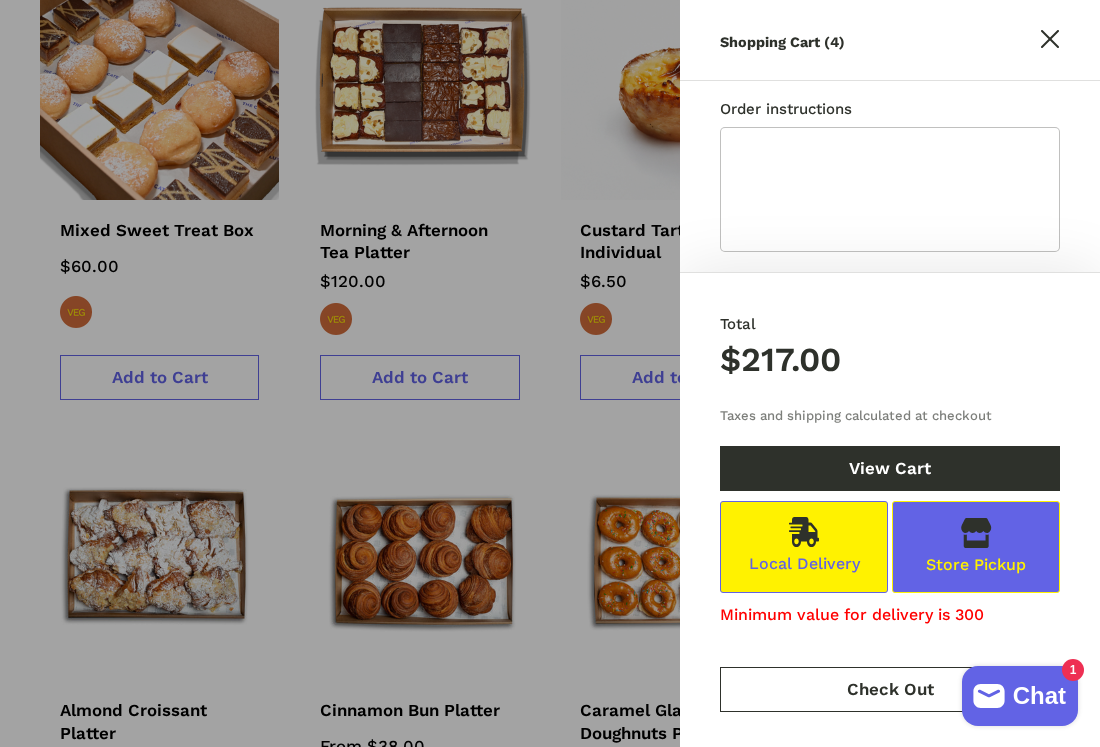 scroll, scrollTop: 1190, scrollLeft: 0, axis: vertical 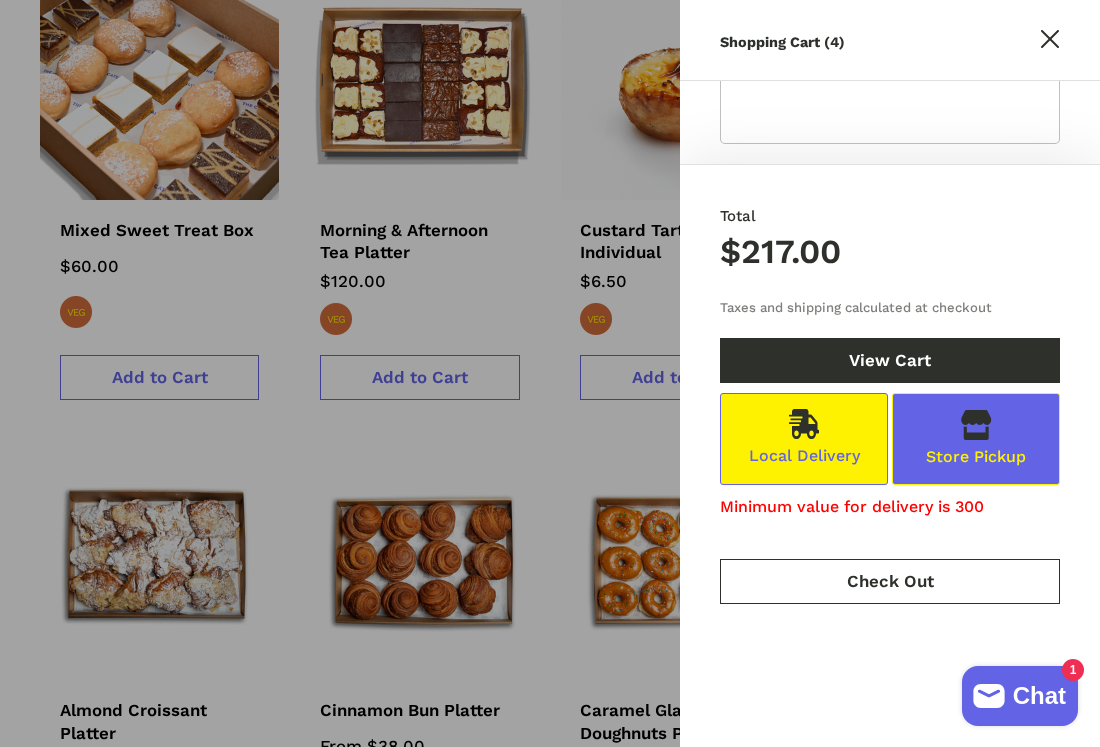 click at bounding box center (550, 373) 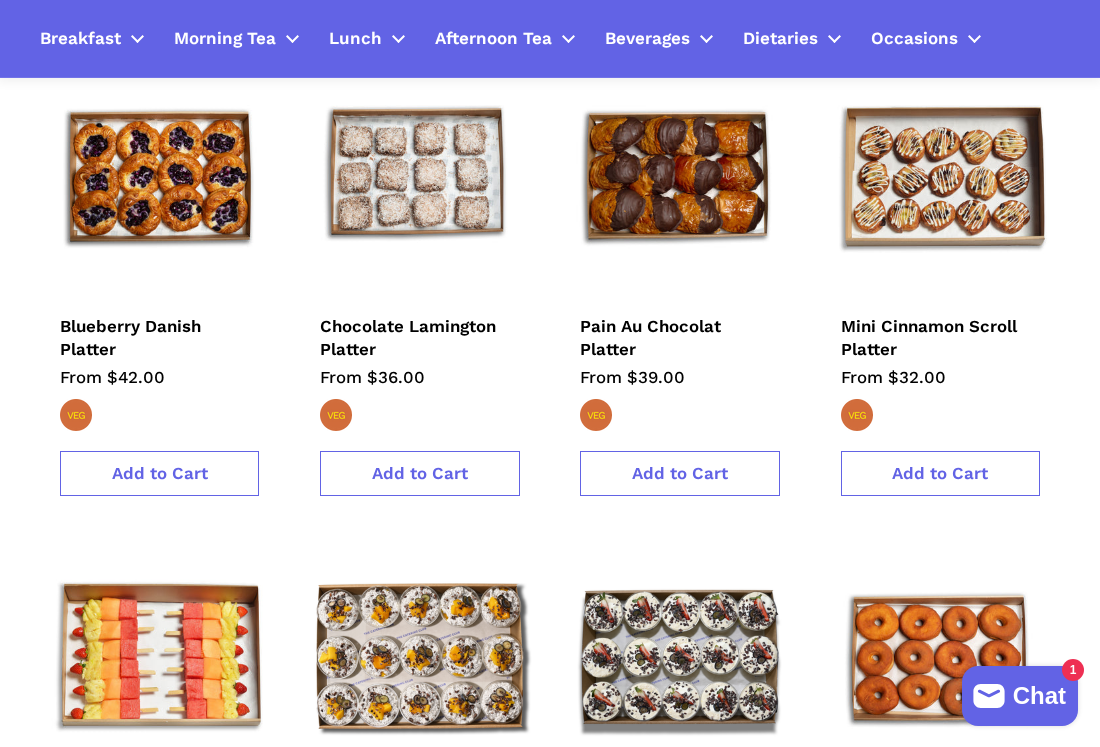scroll, scrollTop: 0, scrollLeft: 0, axis: both 